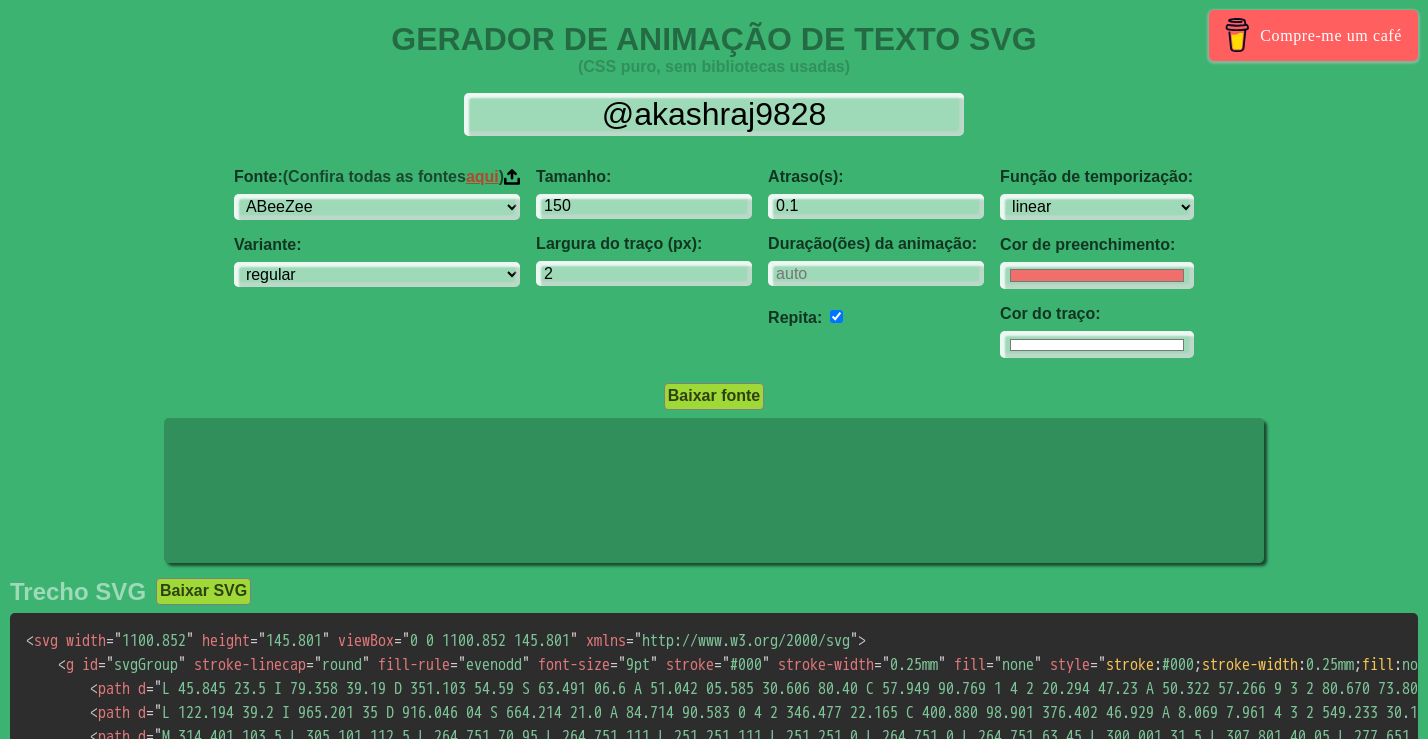 select on "linear" 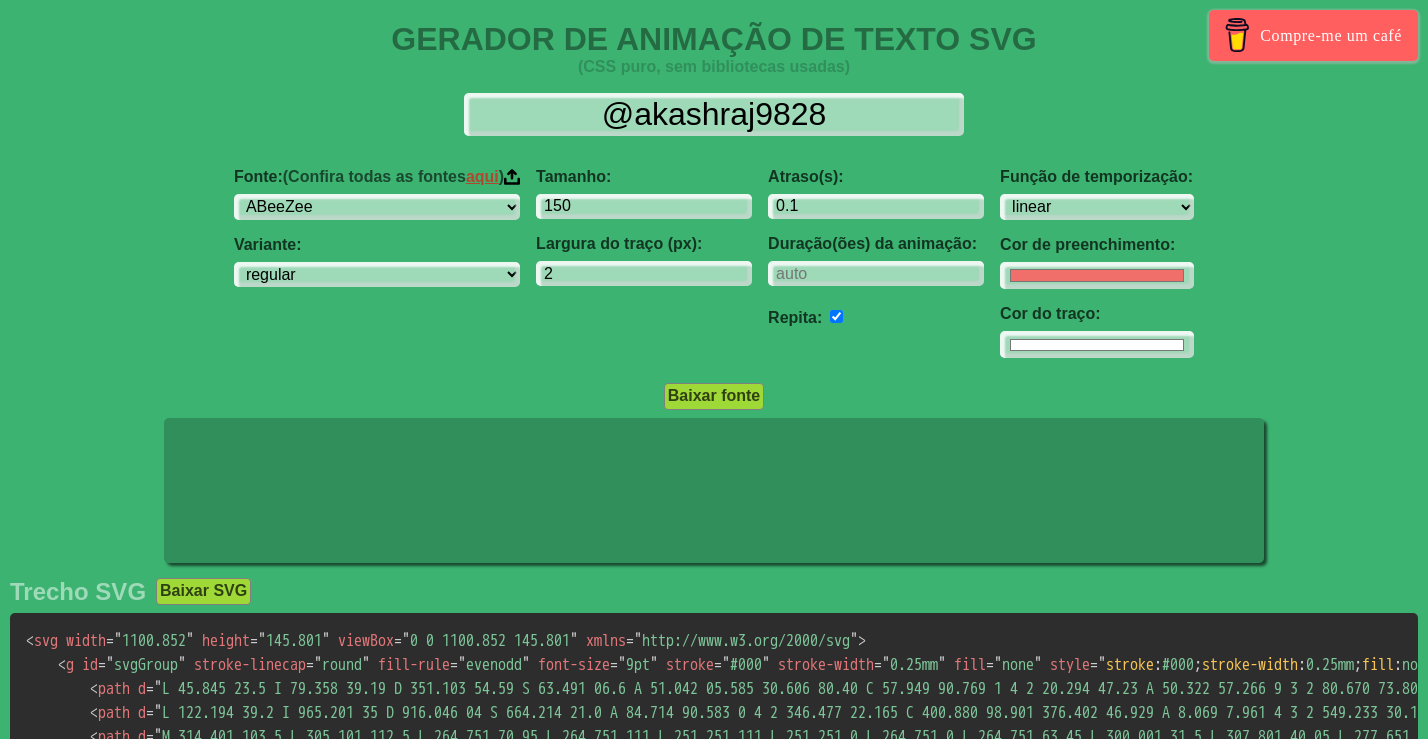 scroll, scrollTop: 0, scrollLeft: 0, axis: both 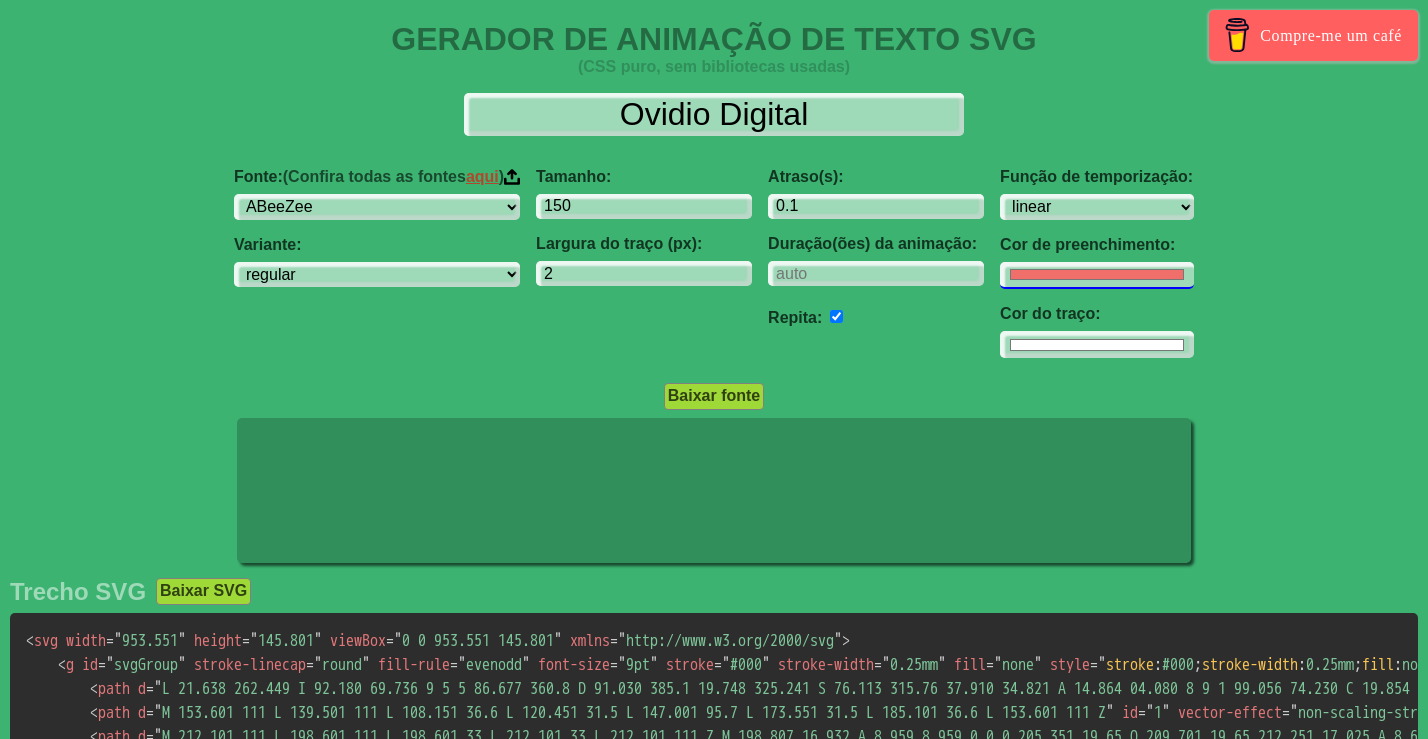 type on "Ovidio Digital" 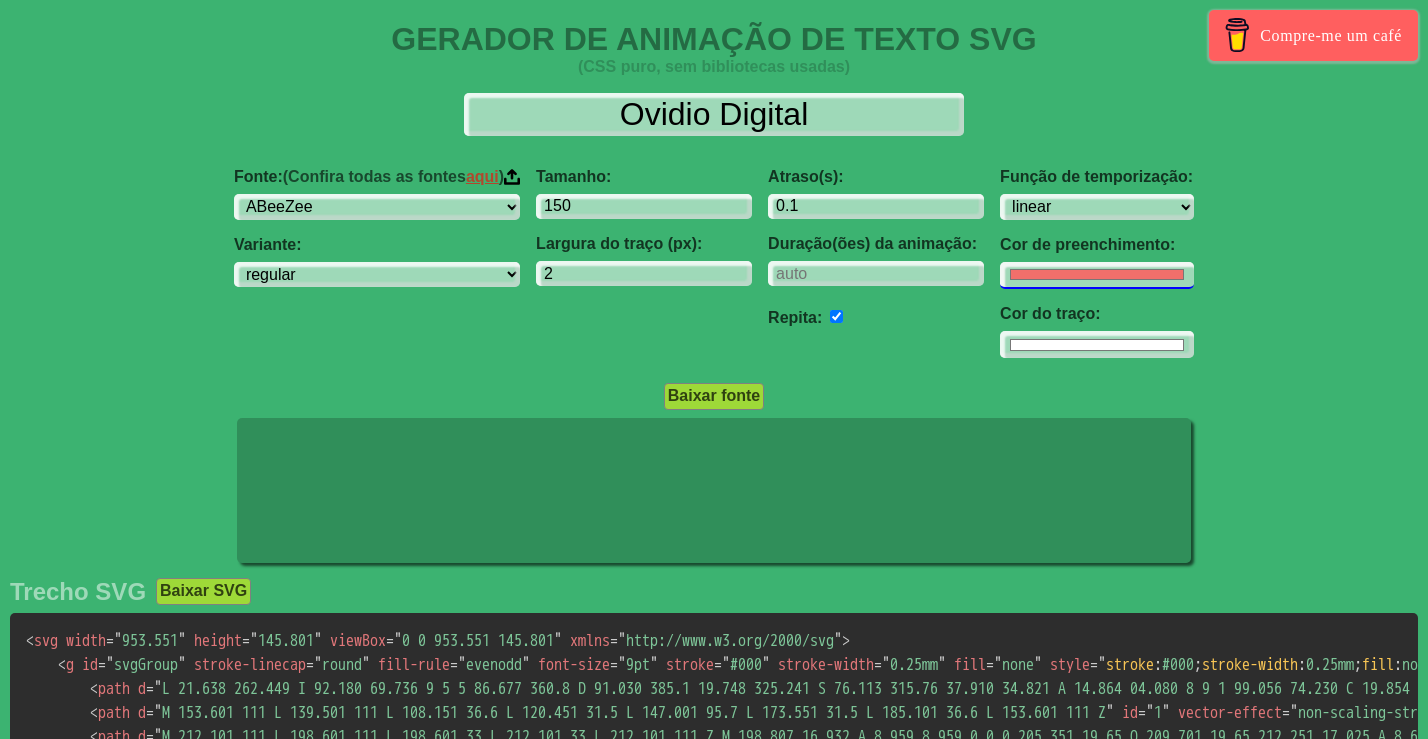 click on "#f16f6b" at bounding box center [1097, 275] 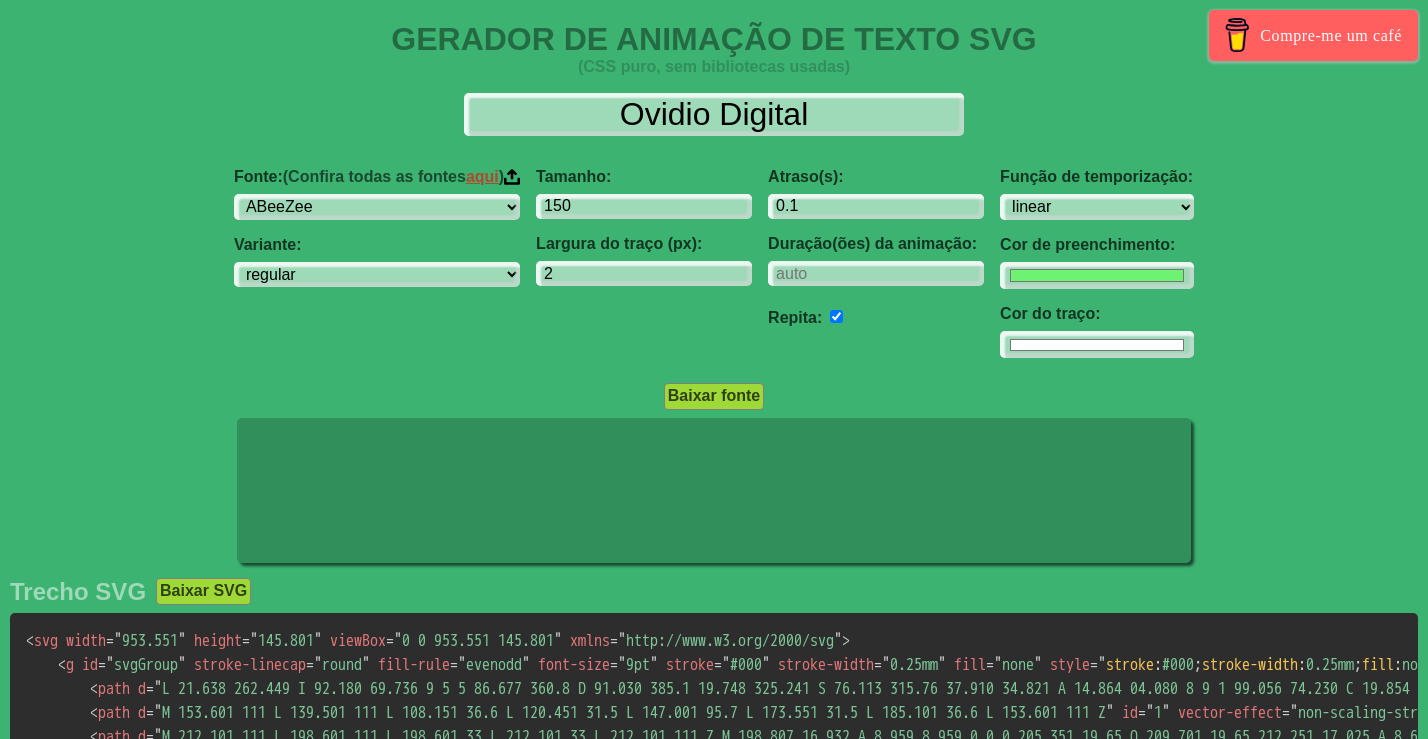 click on "Fonte: (Confira todas as fontes aqui ) ABeeZee Exibição ADLaM AR One Sans Abel Abhaya Libre Aboreto Abril Fatface Abissínia SIL Aclonica Acme Ator Adamina Advento Pro Afacad Afacad Flux Agbalumo Agdasima Exibição Agu Roteiro Aguafina Akatab Akaya Kanadaka Akaya Telivigala Akronim Akshar Aladin Alata Alatsi Alberto Sans Aldrich Alef Alegreya Alegreya SC Alegreya Sans Alegreya Sans SC Aleo Alex Brush Alexandria Alfa Slab One Alice Parecido Igual Angular Álcalis Álcatra Allan Allerta Estêncil Allerta Alison Allura Almarai Almendra Exibição de Almendra Almendra SC Ex-alunos Sans Ex-alunos sem faculdade Ex-alunos Sans Inline One Ex-alunos Sans Pinstripe Ex-alunos Sans SC Amarante Amaranto Amatic SC Ametista Amiko Amiri Alcorão Amiri Amita Anaheim Ancizar Sans Ancizar Serif Andada Pro Andika Anek Bangla Anek Devanagari Anek Gujarati Anek Gurmukhi Anek Kannada Anek Latim Anek Malayalam Anek Odia Anek Tamil Anek Telugu Angkor Annapurna SIL Annie Use seu telescópio Profissional Anônimo Anta Antigo" at bounding box center [714, 263] 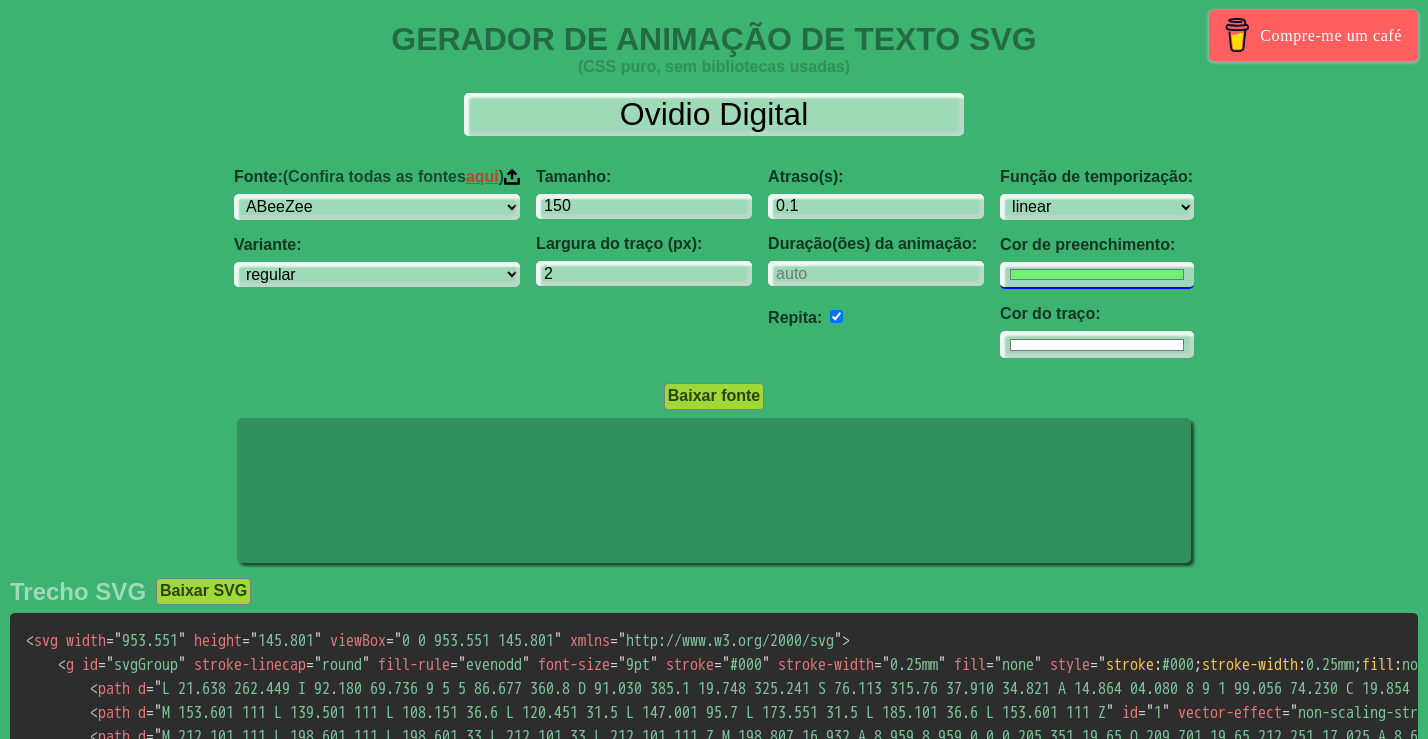 click on "#6ef271" at bounding box center (1097, 275) 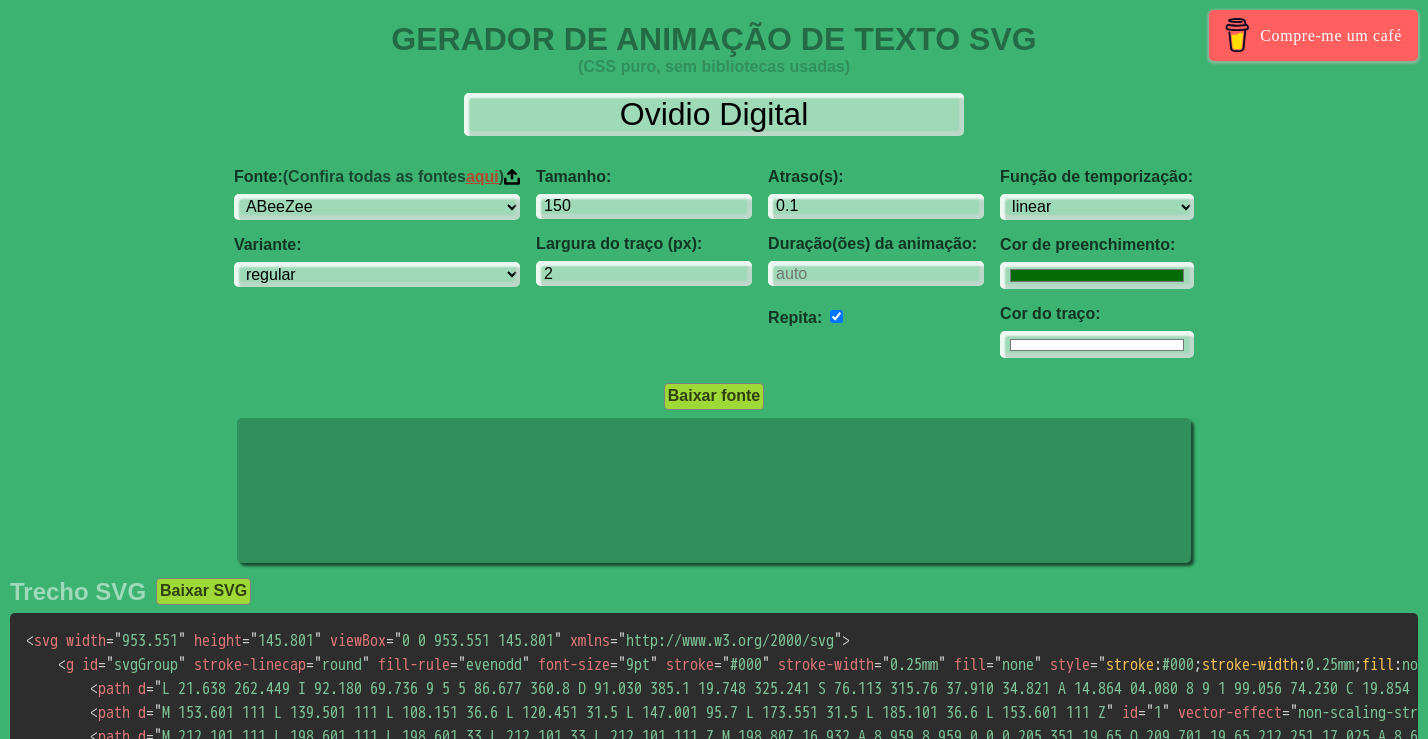 type on "#056b07" 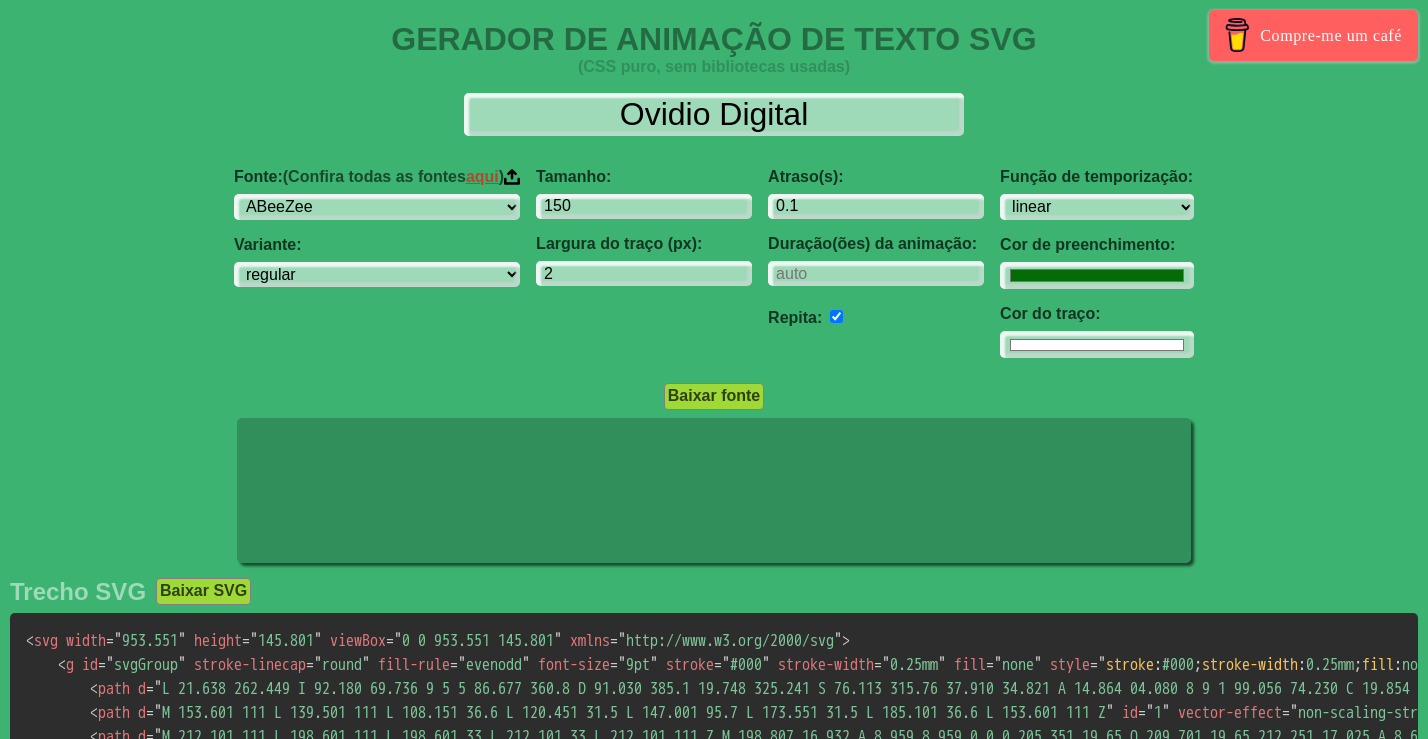 drag, startPoint x: 1271, startPoint y: 363, endPoint x: 1130, endPoint y: 399, distance: 145.5232 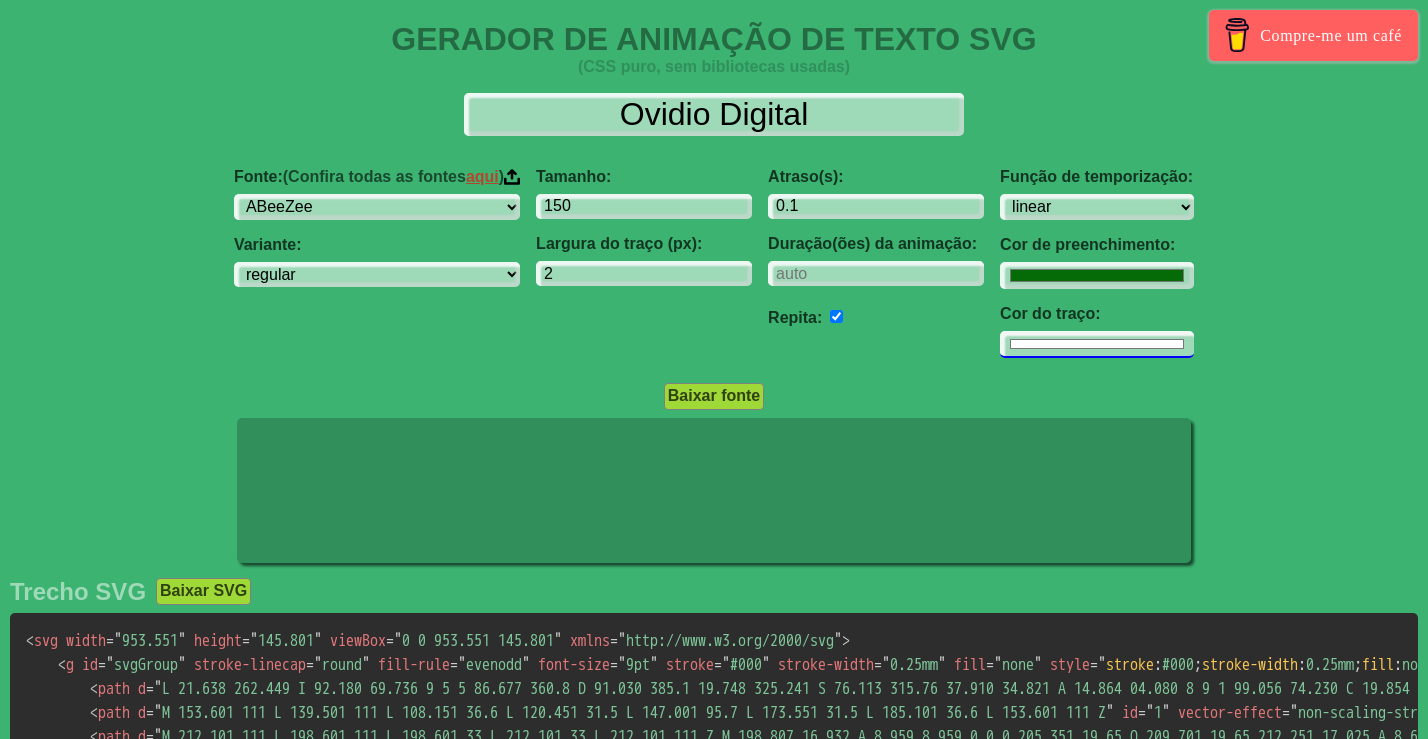 click on "#ffffff" at bounding box center [1097, 275] 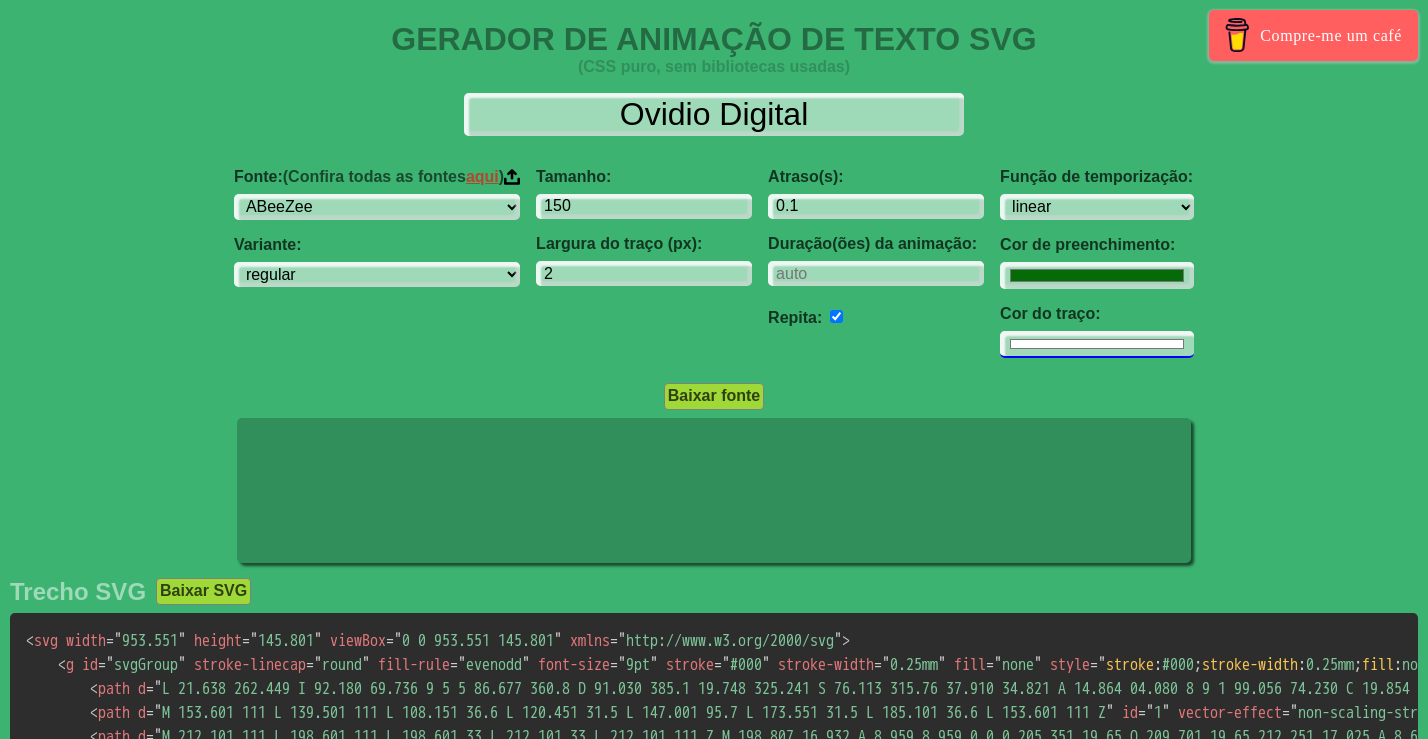 click on "#ffffff" at bounding box center (1097, 275) 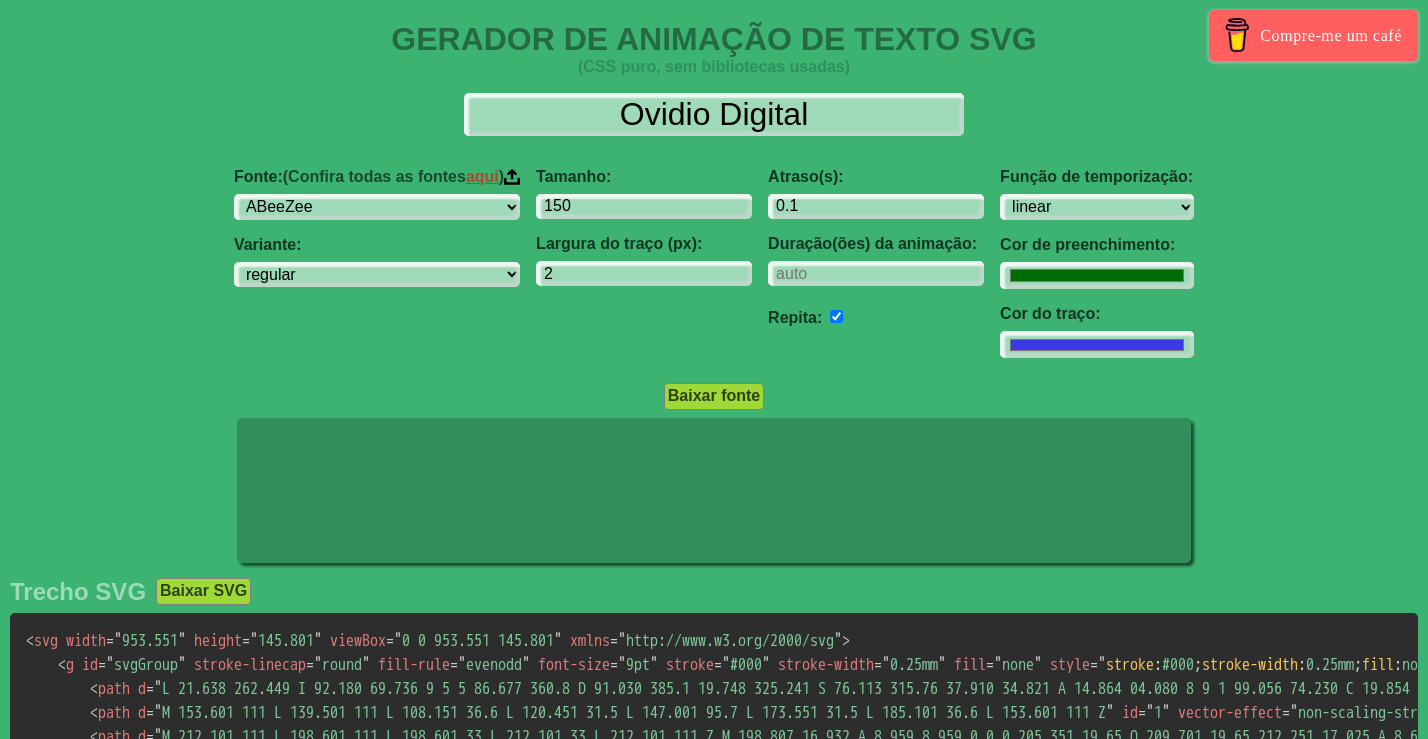 click on "Fonte: (Confira todas as fontes aqui ) ABeeZee Exibição ADLaM AR One Sans Abel Abhaya Libre Aboreto Abril Fatface Abissínia SIL Aclonica Acme Ator Adamina Advento Pro Afacad Afacad Flux Agbalumo Agdasima Exibição Agu Roteiro Aguafina Akatab Akaya Kanadaka Akaya Telivigala Akronim Akshar Aladin Alata Alatsi Alberto Sans Aldrich Alef Alegreya Alegreya SC Alegreya Sans Alegreya Sans SC Aleo Alex Brush Alexandria Alfa Slab One Alice Parecido Igual Angular Álcalis Álcatra Allan Allerta Estêncil Allerta Alison Allura Almarai Almendra Exibição de Almendra Almendra SC Ex-alunos Sans Ex-alunos sem faculdade Ex-alunos Sans Inline One Ex-alunos Sans Pinstripe Ex-alunos Sans SC Amarante Amaranto Amatic SC Ametista Amiko Amiri Alcorão Amiri Amita Anaheim Ancizar Sans Ancizar Serif Andada Pro Andika Anek Bangla Anek Devanagari Anek Gujarati Anek Gurmukhi Anek Kannada Anek Latim Anek Malayalam Anek Odia Anek Tamil Anek Telugu Angkor Annapurna SIL Annie Use seu telescópio Profissional Anônimo Anta Antigo" at bounding box center [714, 263] 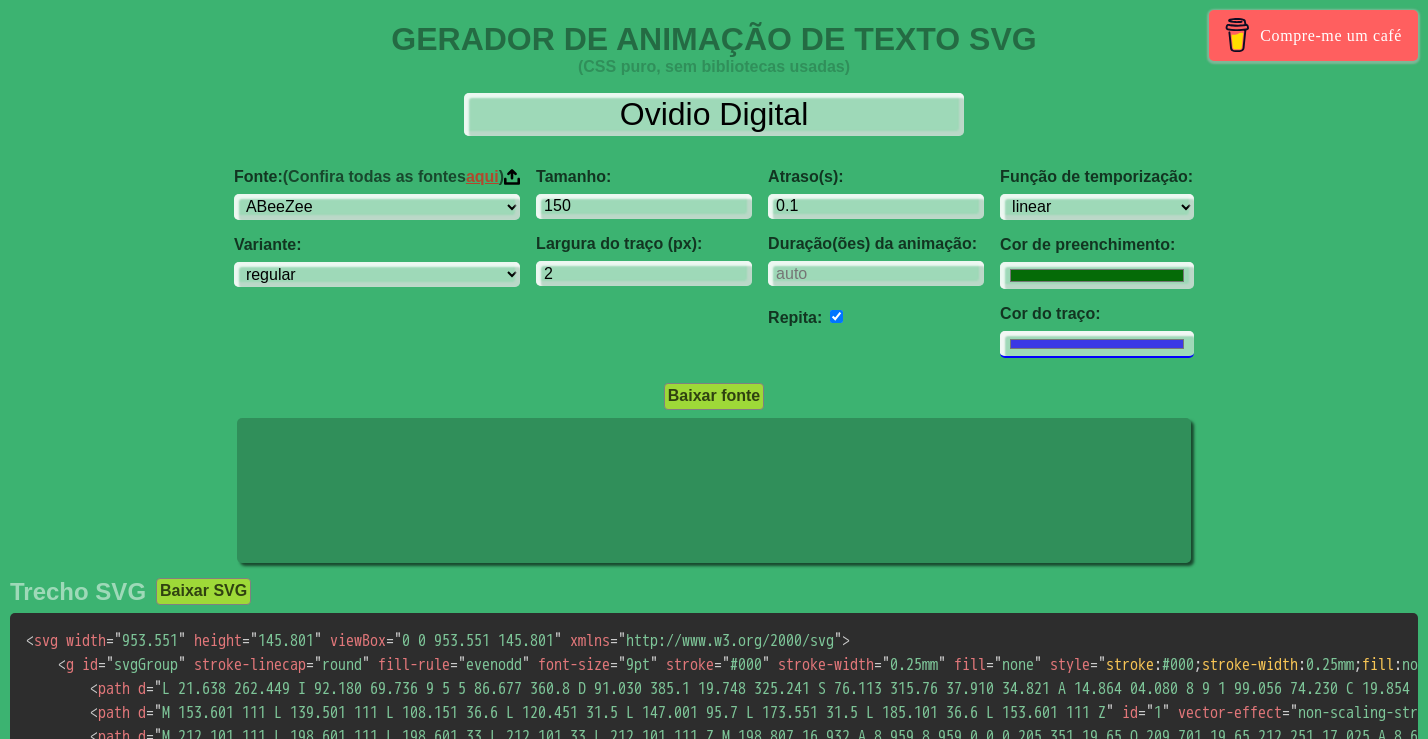 click on "#3b38e5" at bounding box center (1097, 275) 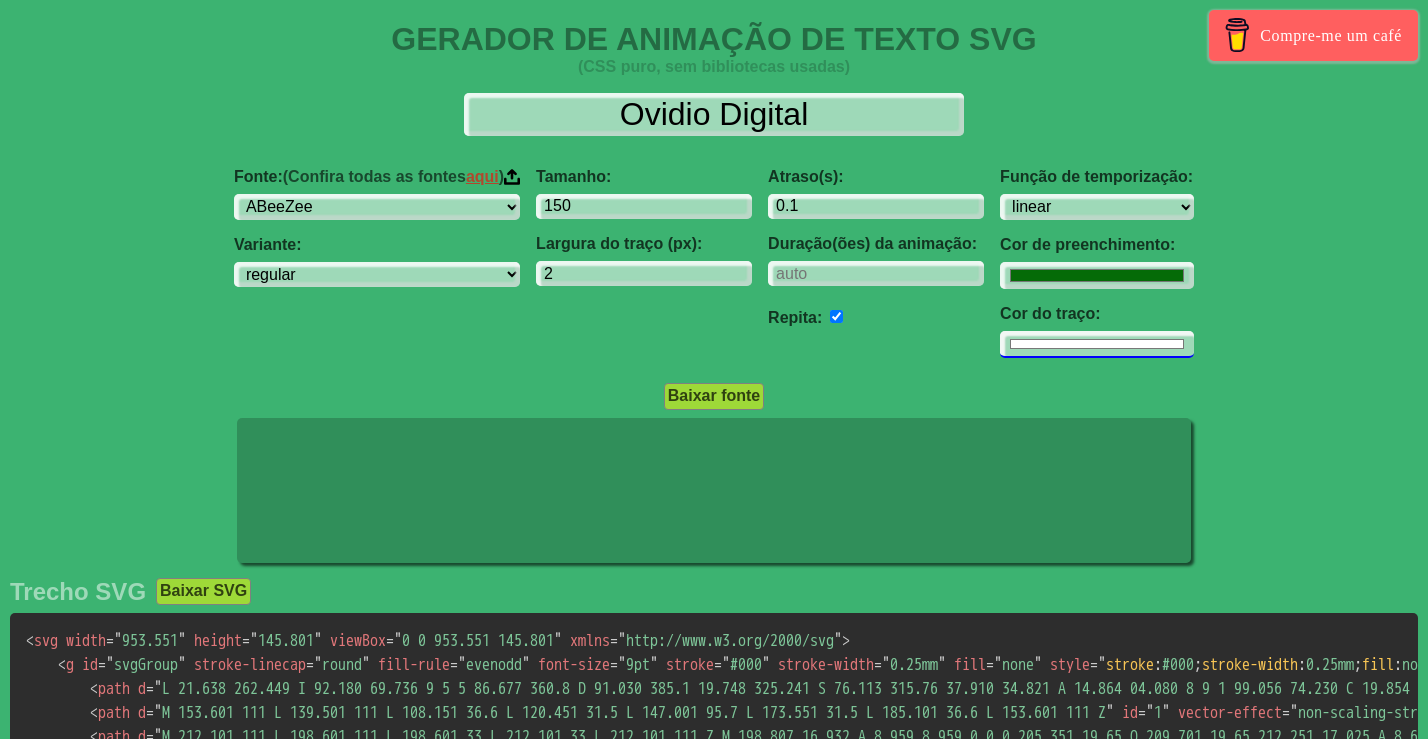 drag, startPoint x: 1328, startPoint y: 297, endPoint x: 1092, endPoint y: 338, distance: 239.53497 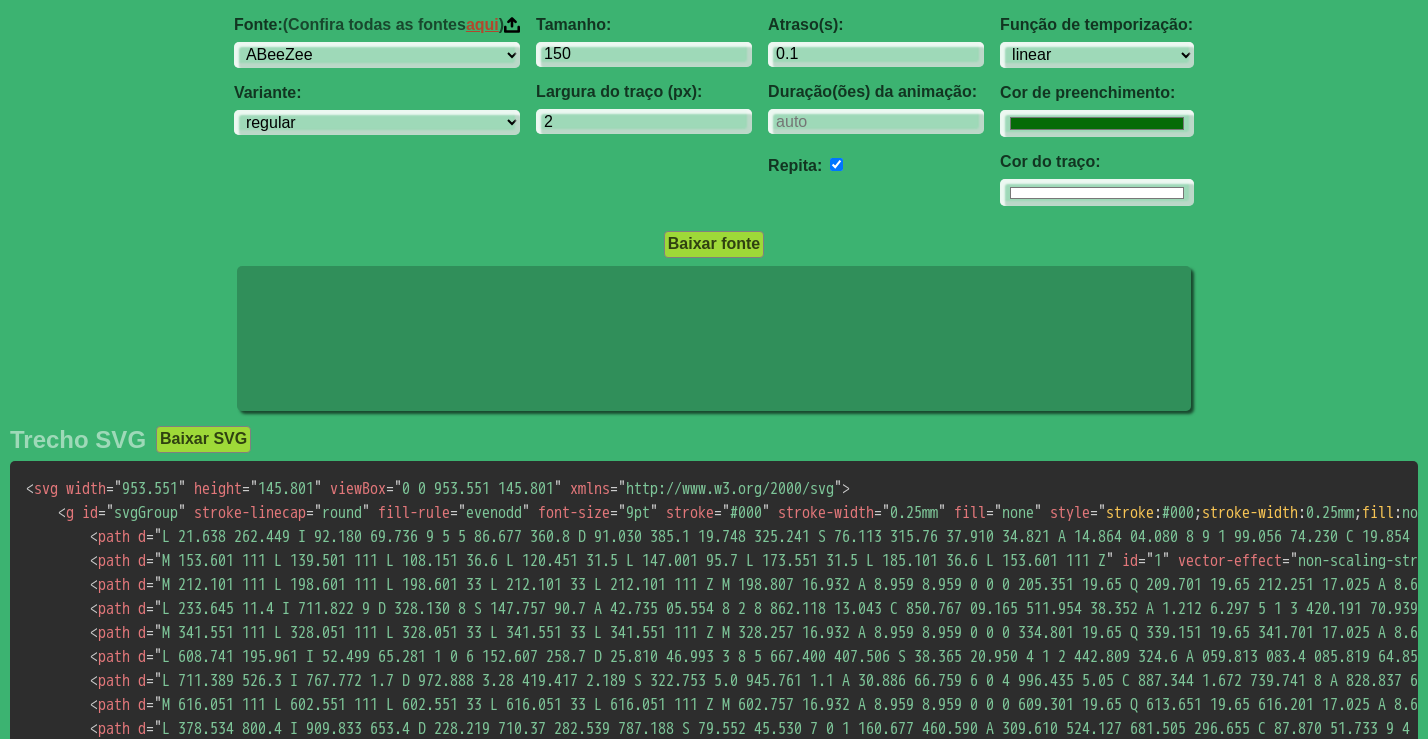 scroll, scrollTop: 0, scrollLeft: 0, axis: both 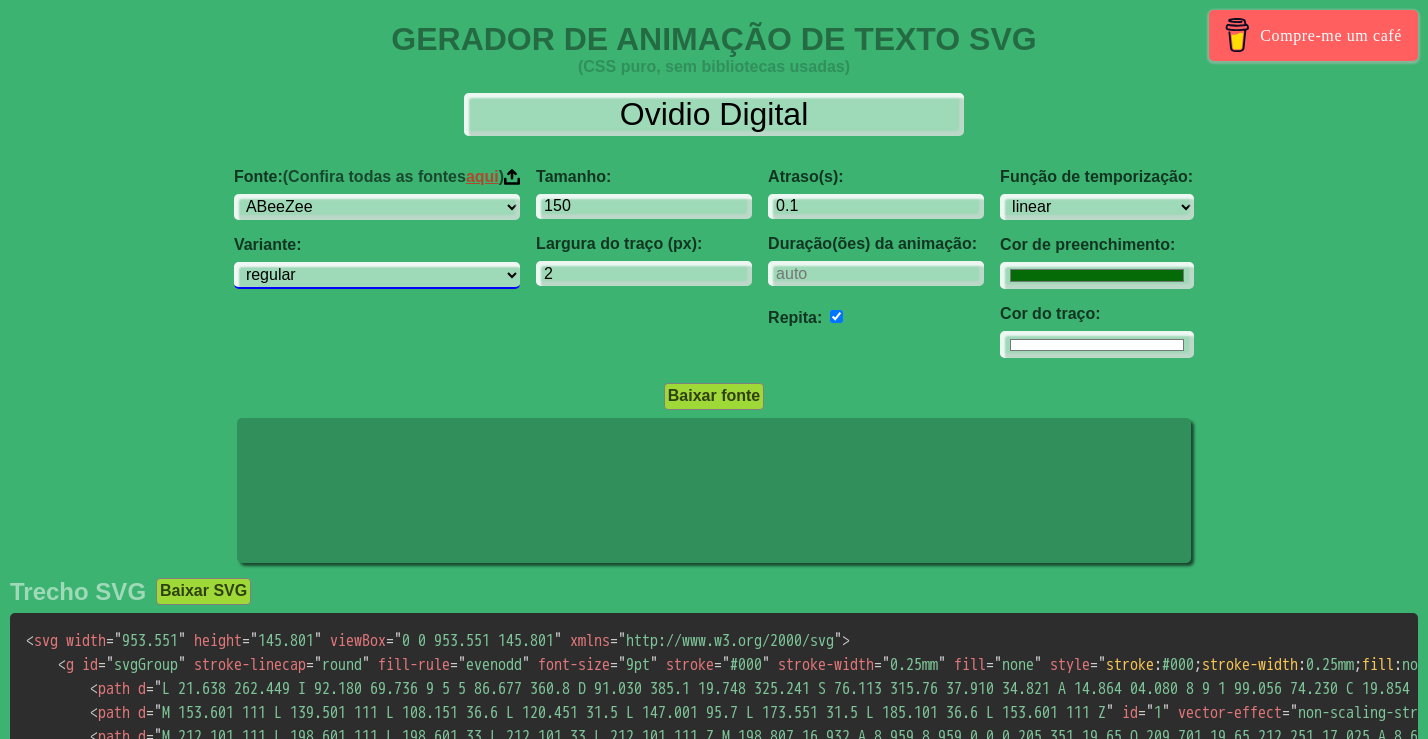 click on "regular itálico" at bounding box center [377, 275] 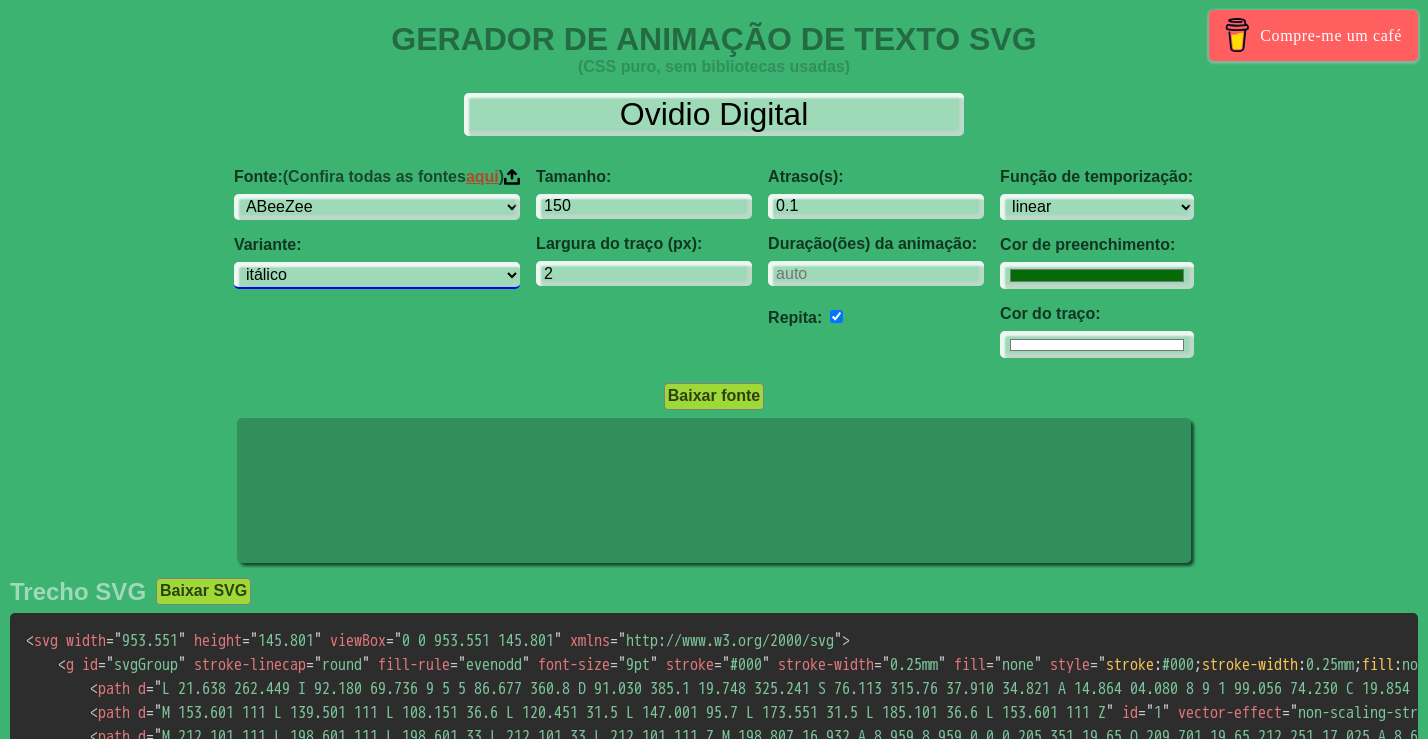 click on "regular itálico" at bounding box center [377, 275] 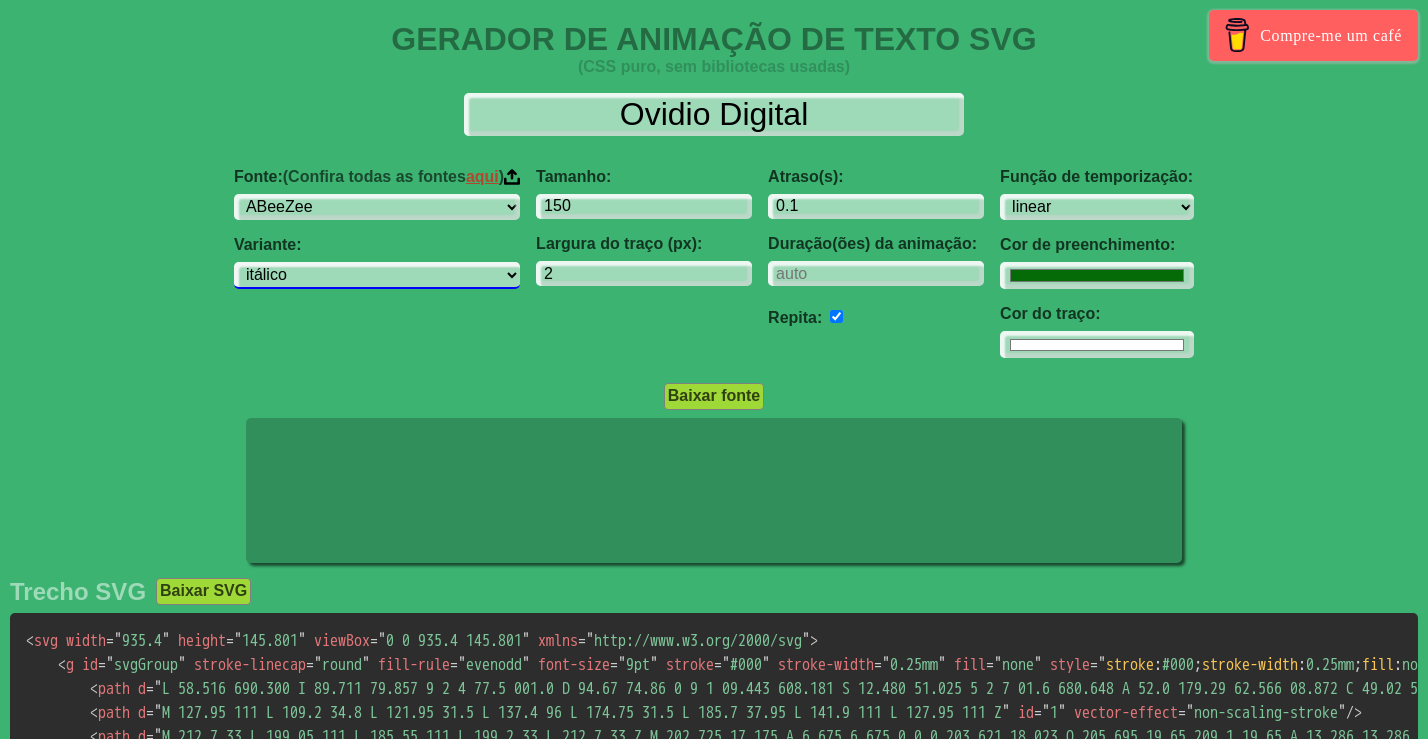 click on "regular itálico" at bounding box center [377, 275] 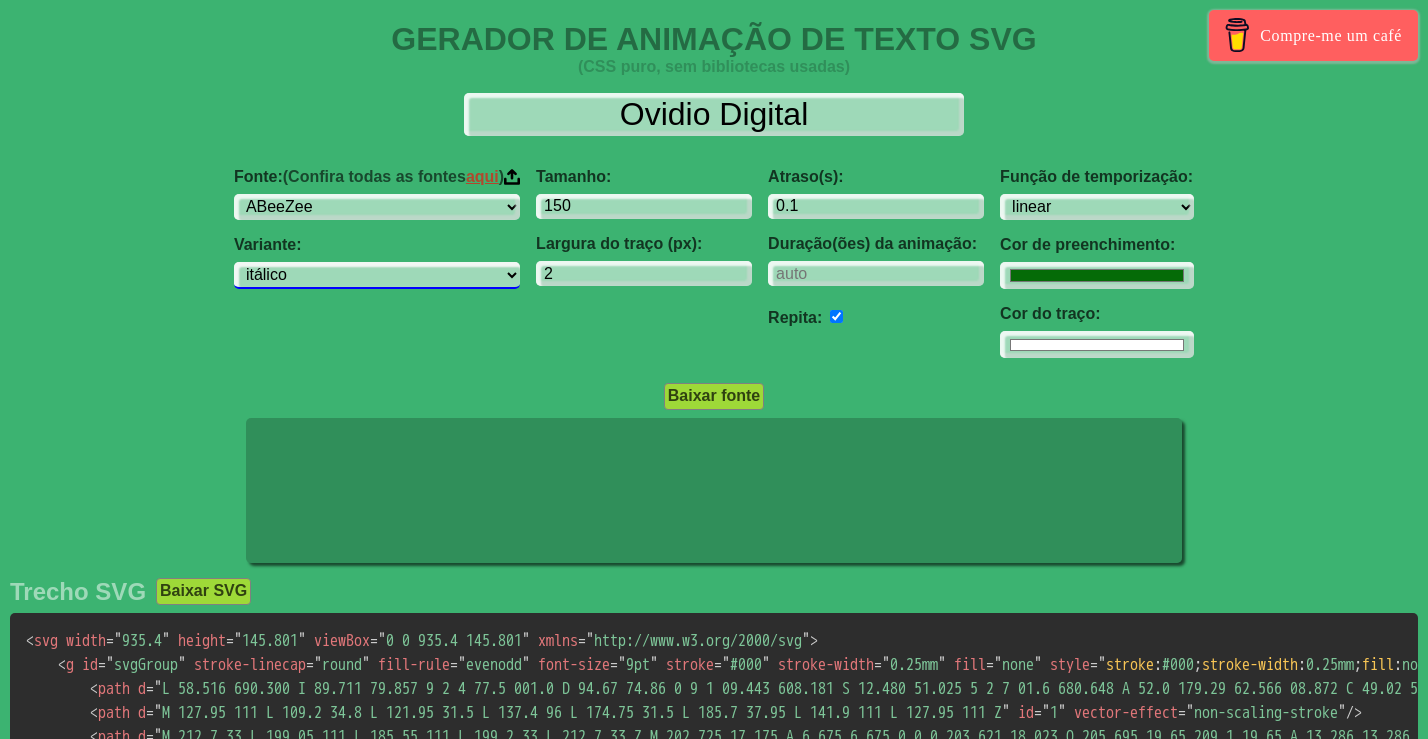 select on "regular" 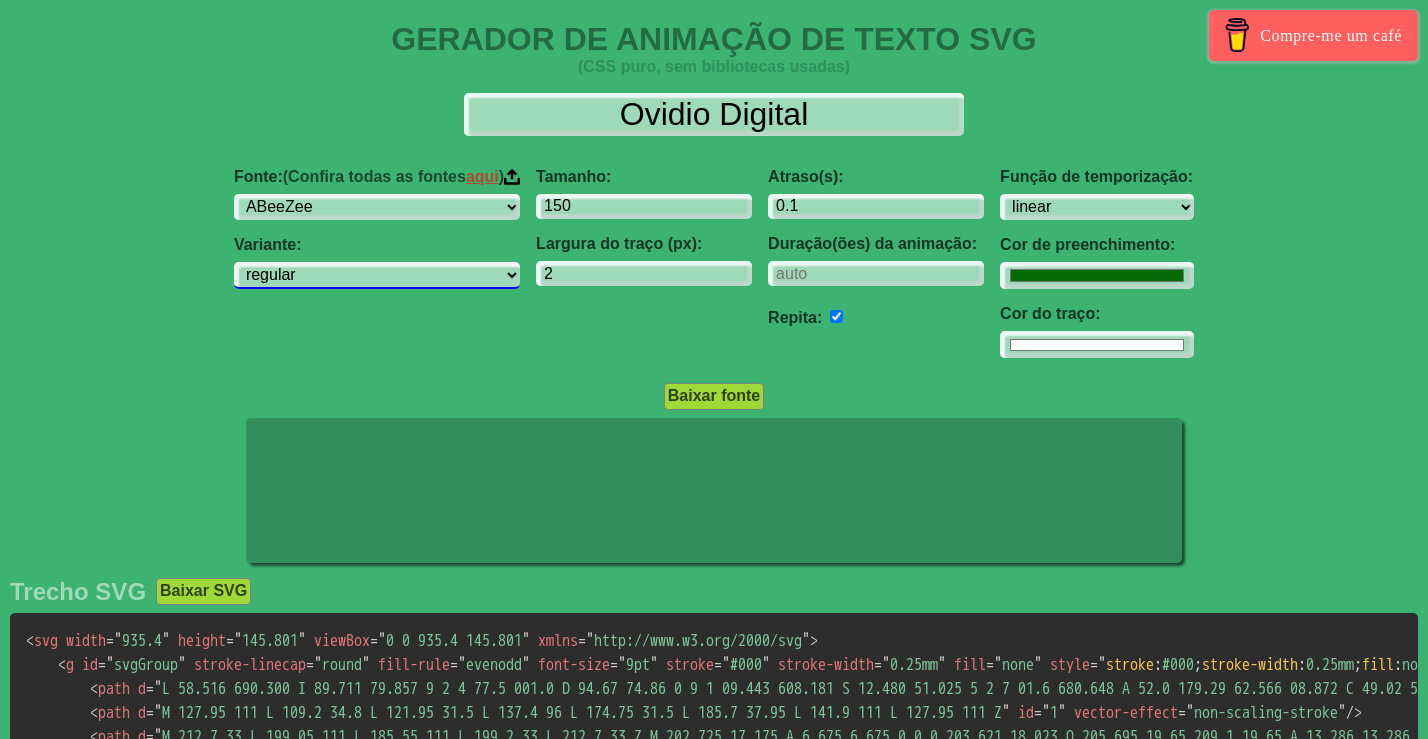 click on "regular itálico" at bounding box center [377, 275] 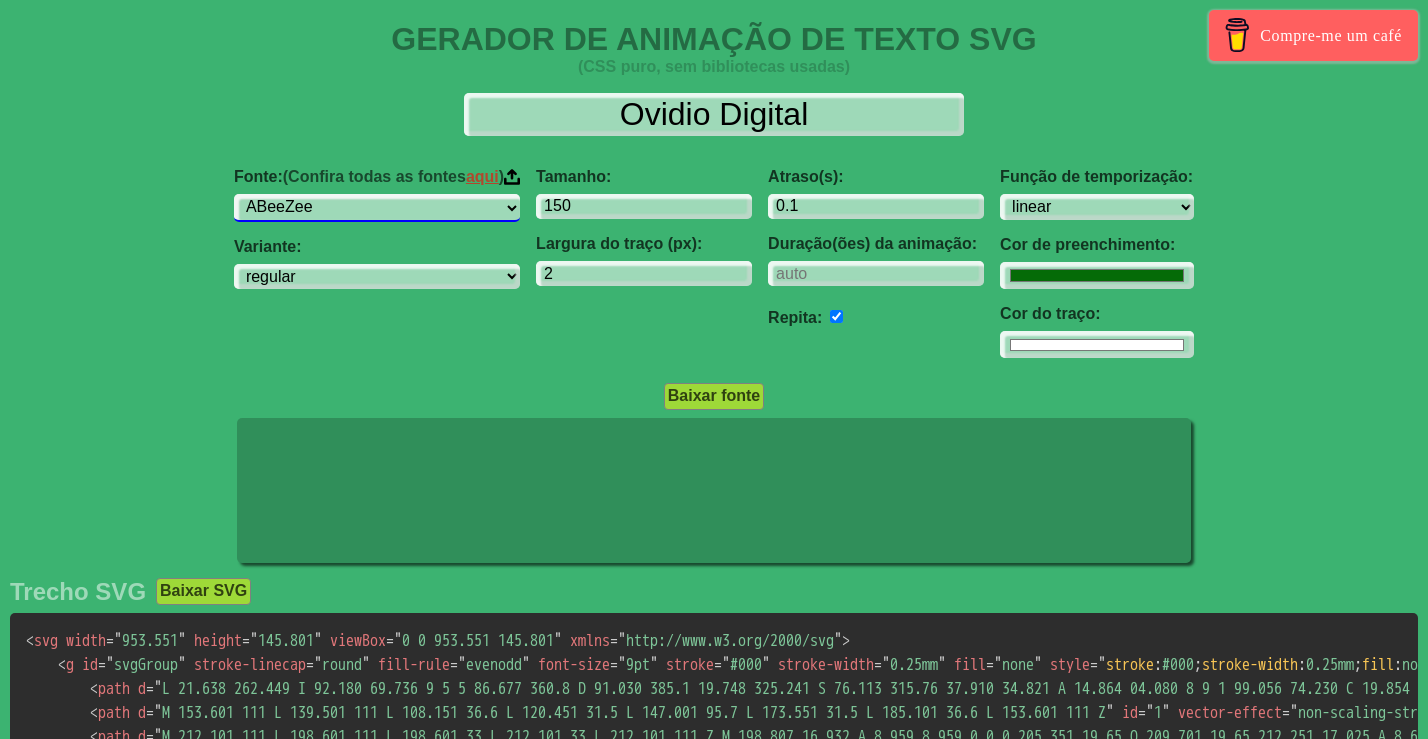click on "ABeeZee Exibição ADLaM AR One Sans Abel Abhaya Libre Aboreto Abril Fatface Abissínia SIL Aclonica Acme Ator Adamina Advento Pro Afacad Afacad Flux Agbalumo Agdasima Exibição Agu Roteiro Aguafina Akatab Akaya Kanadaka Akaya Telivigala Akronim Akshar Aladin Alata Alatsi Alberto Sans Aldrich Alef Alegreya Alegreya SC Alegreya Sans Alegreya Sans SC Aleo Alex Brush Alexandria Alfa Slab One Alice Parecido Igual Angular Álcalis Álcatra Allan Allerta Estêncil Allerta Alison Allura Almarai Almendra Exibição de Almendra Almendra SC Ex-alunos Sans Ex-alunos sem faculdade Ex-alunos Sans Inline One Ex-alunos Sans Pinstripe Ex-alunos Sans SC Amarante Amaranto Amatic SC Ametista Amiko Amiri Alcorão Amiri Amita Anaheim Ancizar Sans Ancizar Serif Andada Pro Andika Anek Bangla Anek Devanagari Anek Gujarati Anek Gurmukhi Anek Kannada Anek Latim Anek Malayalam Anek Odia Anek Tamil Anek Telugu Angkor Annapurna SIL Annie Use seu telescópio Profissional Anônimo Anta Antigo Antic Didone Laje Antic Antônio Anton SC Arvo" at bounding box center [377, 207] 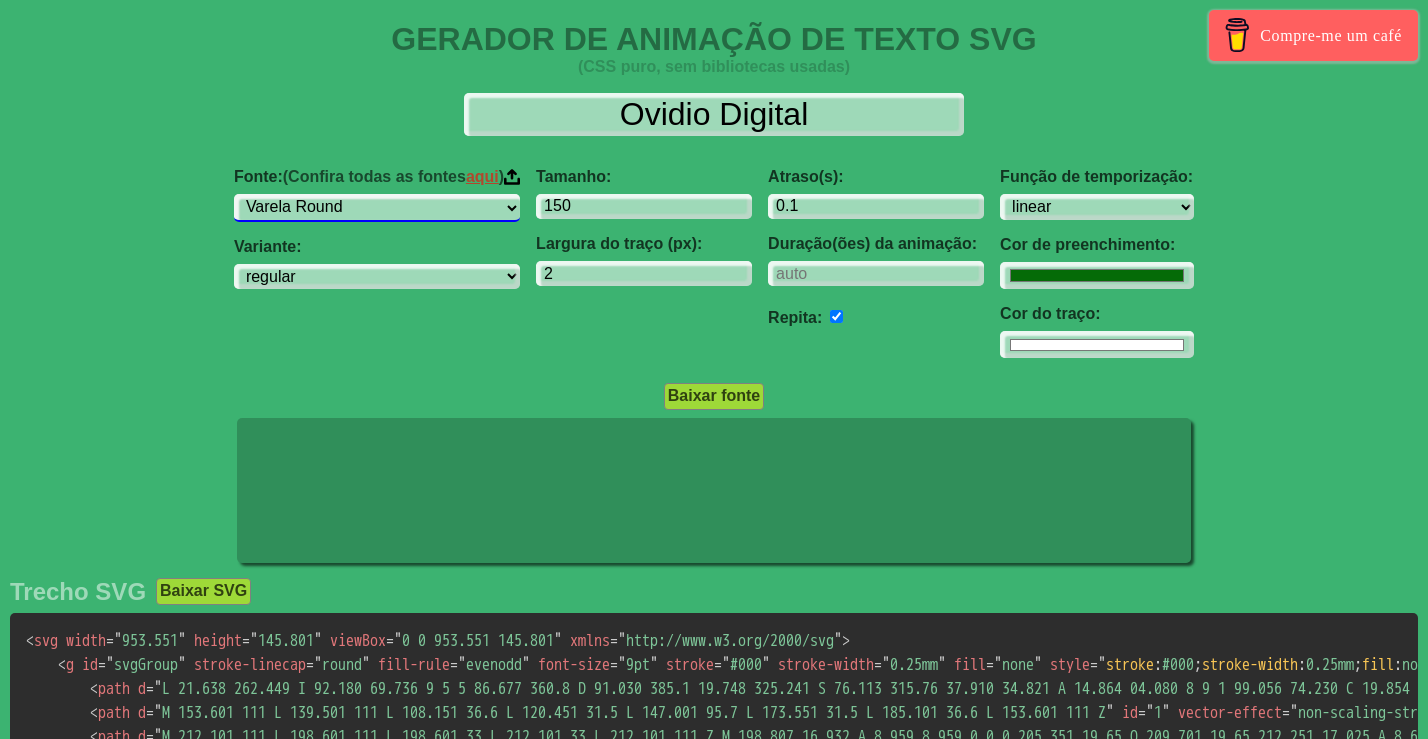 click on "ABeeZee Exibição ADLaM AR One Sans Abel Abhaya Libre Aboreto Abril Fatface Abissínia SIL Aclonica Acme Ator Adamina Advento Pro Afacad Afacad Flux Agbalumo Agdasima Exibição Agu Roteiro Aguafina Akatab Akaya Kanadaka Akaya Telivigala Akronim Akshar Aladin Alata Alatsi Alberto Sans Aldrich Alef Alegreya Alegreya SC Alegreya Sans Alegreya Sans SC Aleo Alex Brush Alexandria Alfa Slab One Alice Parecido Igual Angular Álcalis Álcatra Allan Allerta Estêncil Allerta Alison Allura Almarai Almendra Exibição de Almendra Almendra SC Ex-alunos Sans Ex-alunos sem faculdade Ex-alunos Sans Inline One Ex-alunos Sans Pinstripe Ex-alunos Sans SC Amarante Amaranto Amatic SC Ametista Amiko Amiri Alcorão Amiri Amita Anaheim Ancizar Sans Ancizar Serif Andada Pro Andika Anek Bangla Anek Devanagari Anek Gujarati Anek Gurmukhi Anek Kannada Anek Latim Anek Malayalam Anek Odia Anek Tamil Anek Telugu Angkor Annapurna SIL Annie Use seu telescópio Profissional Anônimo Anta Antigo Antic Didone Laje Antic Antônio Anton SC Arvo" at bounding box center [377, 207] 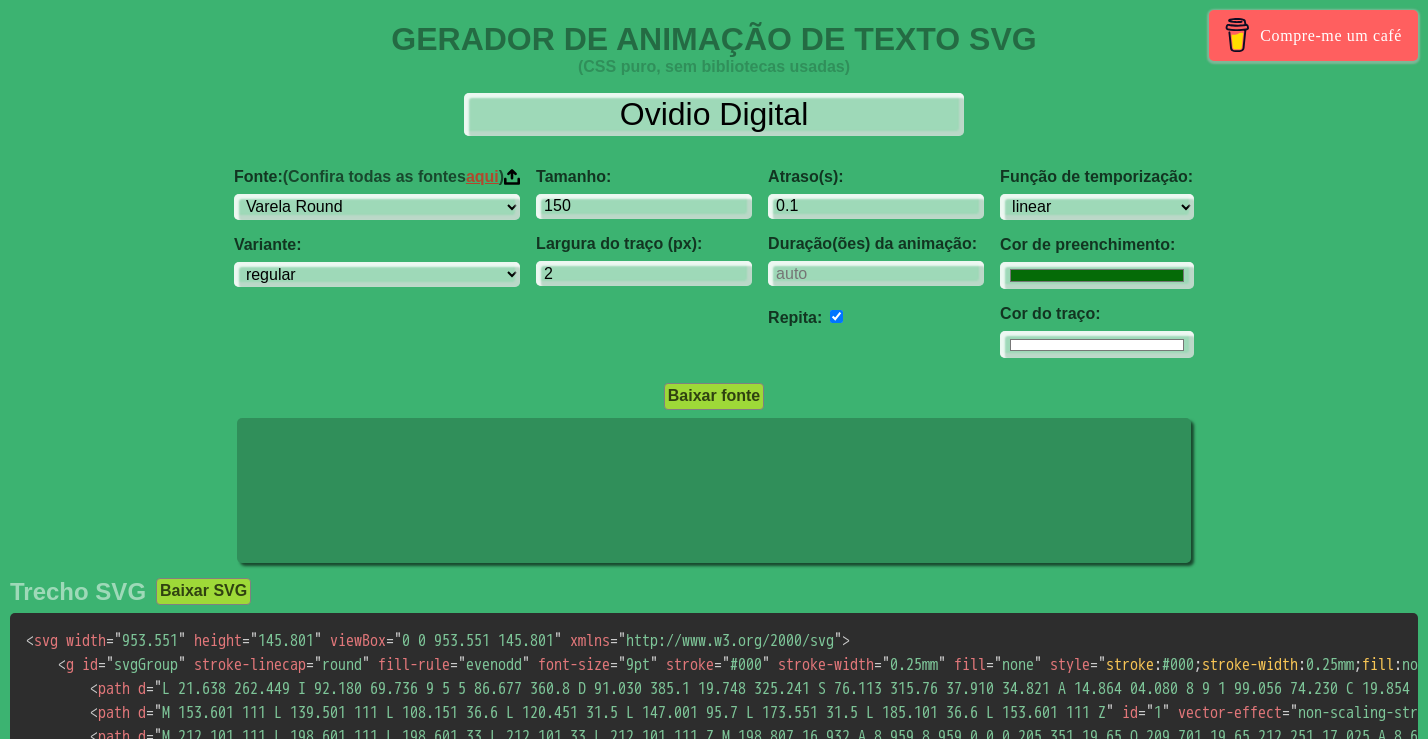 click on "Fonte: (Confira todas as fontes aqui ) ABeeZee Exibição ADLaM AR One Sans Abel Abhaya Libre Aboreto Abril Fatface Abissínia SIL Aclonica Acme Ator Adamina Advento Pro Afacad Afacad Flux Agbalumo Agdasima Exibição Agu Roteiro Aguafina Akatab Akaya Kanadaka Akaya Telivigala Akronim Akshar Aladin Alata Alatsi Alberto Sans Aldrich Alef Alegreya Alegreya SC Alegreya Sans Alegreya Sans SC Aleo Alex Brush Alexandria Alfa Slab One Alice Parecido Igual Angular Álcalis Álcatra Allan Allerta Estêncil Allerta Alison Allura Almarai Almendra Exibição de Almendra Almendra SC Ex-alunos Sans Ex-alunos sem faculdade Ex-alunos Sans Inline One Ex-alunos Sans Pinstripe Ex-alunos Sans SC Amarante Amaranto Amatic SC Ametista Amiko Amiri Alcorão Amiri Amita Anaheim Ancizar Sans Ancizar Serif Andada Pro Andika Anek Bangla Anek Devanagari Anek Gujarati Anek Gurmukhi Anek Kannada Anek Latim Anek Malayalam Anek Odia Anek Tamil Anek Telugu Angkor Annapurna SIL Annie Use seu telescópio Profissional Anônimo Anta Antigo" at bounding box center (714, 263) 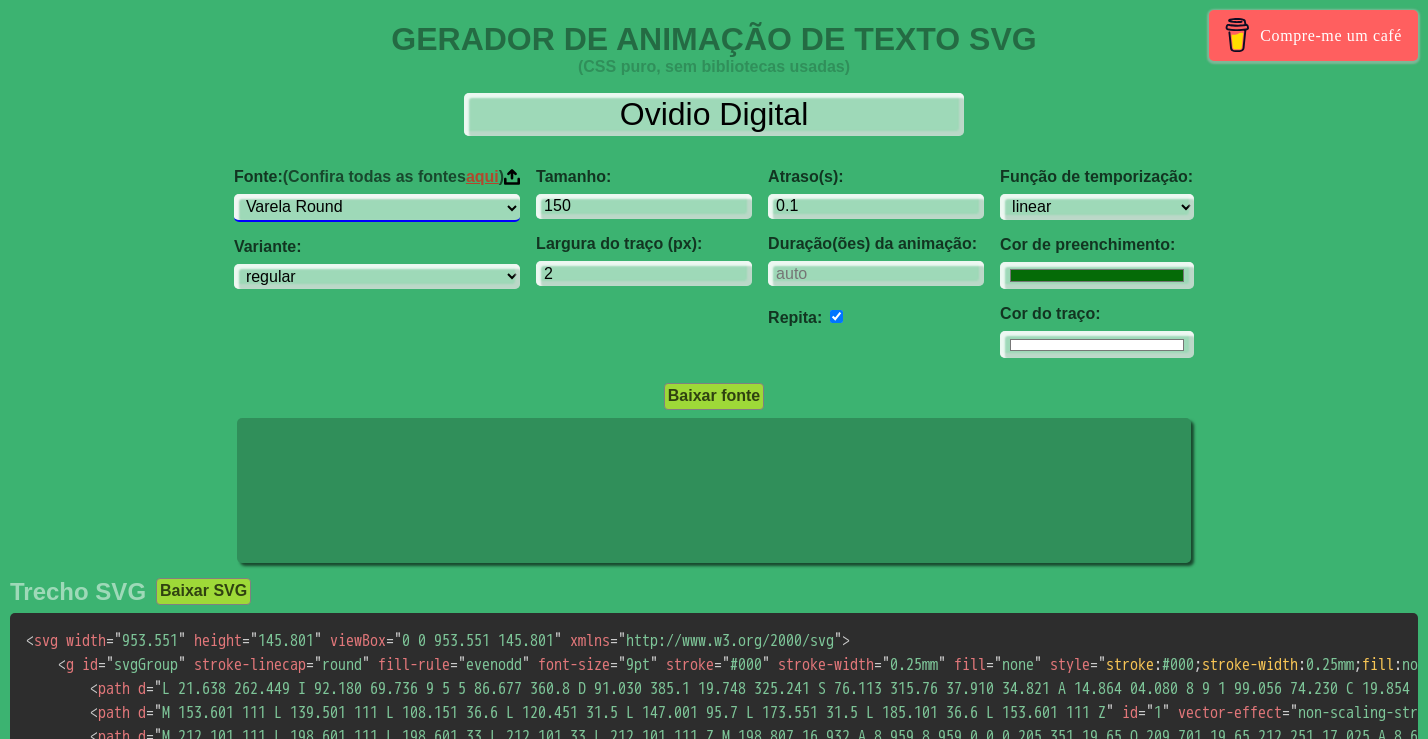 click on "ABeeZee Exibição ADLaM AR One Sans Abel Abhaya Libre Aboreto Abril Fatface Abissínia SIL Aclonica Acme Ator Adamina Advento Pro Afacad Afacad Flux Agbalumo Agdasima Exibição Agu Roteiro Aguafina Akatab Akaya Kanadaka Akaya Telivigala Akronim Akshar Aladin Alata Alatsi Alberto Sans Aldrich Alef Alegreya Alegreya SC Alegreya Sans Alegreya Sans SC Aleo Alex Brush Alexandria Alfa Slab One Alice Parecido Igual Angular Álcalis Álcatra Allan Allerta Estêncil Allerta Alison Allura Almarai Almendra Exibição de Almendra Almendra SC Ex-alunos Sans Ex-alunos sem faculdade Ex-alunos Sans Inline One Ex-alunos Sans Pinstripe Ex-alunos Sans SC Amarante Amaranto Amatic SC Ametista Amiko Amiri Alcorão Amiri Amita Anaheim Ancizar Sans Ancizar Serif Andada Pro Andika Anek Bangla Anek Devanagari Anek Gujarati Anek Gurmukhi Anek Kannada Anek Latim Anek Malayalam Anek Odia Anek Tamil Anek Telugu Angkor Annapurna SIL Annie Use seu telescópio Profissional Anônimo Anta Antigo Antic Didone Laje Antic Antônio Anton SC Arvo" at bounding box center (377, 207) 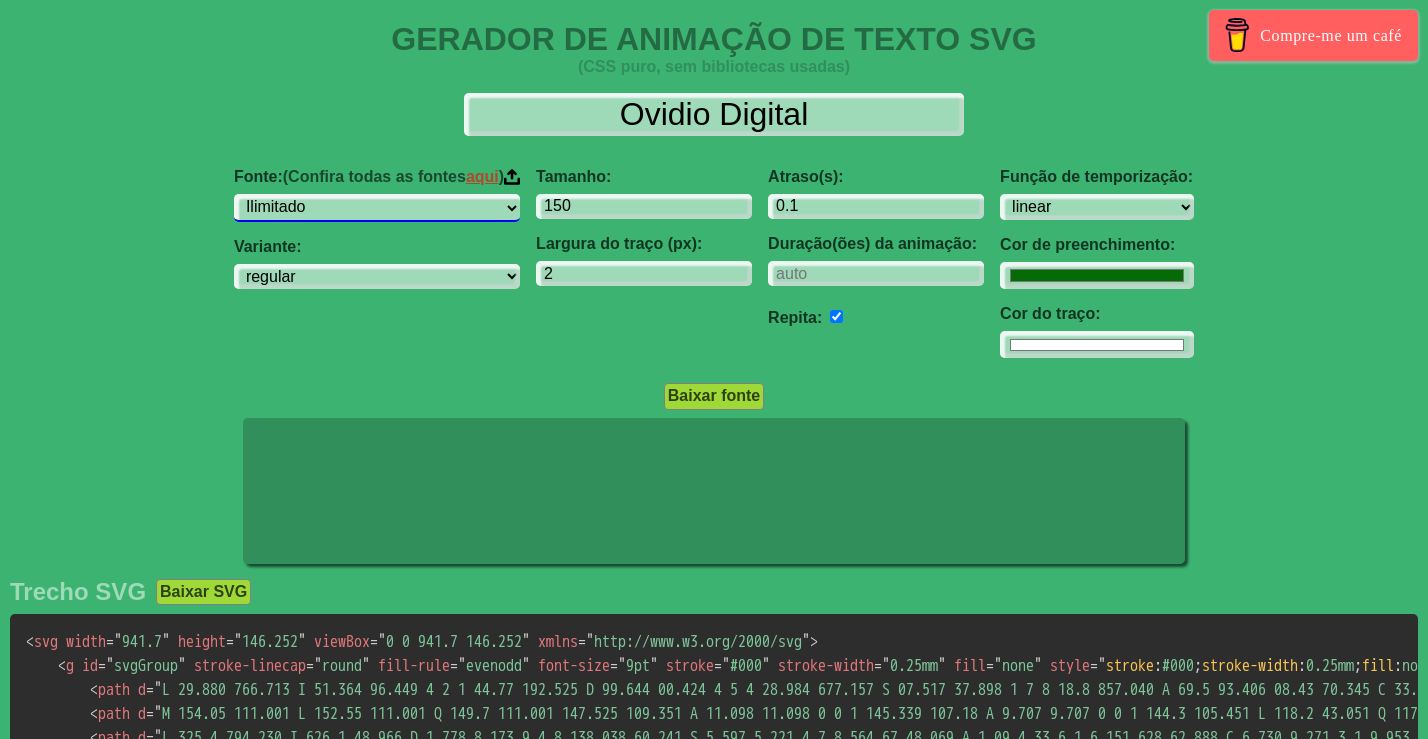 click on "ABeeZee Exibição ADLaM AR One Sans Abel Abhaya Libre Aboreto Abril Fatface Abissínia SIL Aclonica Acme Ator Adamina Advento Pro Afacad Afacad Flux Agbalumo Agdasima Exibição Agu Roteiro Aguafina Akatab Akaya Kanadaka Akaya Telivigala Akronim Akshar Aladin Alata Alatsi Alberto Sans Aldrich Alef Alegreya Alegreya SC Alegreya Sans Alegreya Sans SC Aleo Alex Brush Alexandria Alfa Slab One Alice Parecido Igual Angular Álcalis Álcatra Allan Allerta Estêncil Allerta Alison Allura Almarai Almendra Exibição de Almendra Almendra SC Ex-alunos Sans Ex-alunos sem faculdade Ex-alunos Sans Inline One Ex-alunos Sans Pinstripe Ex-alunos Sans SC Amarante Amaranto Amatic SC Ametista Amiko Amiri Alcorão Amiri Amita Anaheim Ancizar Sans Ancizar Serif Andada Pro Andika Anek Bangla Anek Devanagari Anek Gujarati Anek Gurmukhi Anek Kannada Anek Latim Anek Malayalam Anek Odia Anek Tamil Anek Telugu Angkor Annapurna SIL Annie Use seu telescópio Profissional Anônimo Anta Antigo Antic Didone Laje Antic Antônio Anton SC Arvo" at bounding box center [377, 207] 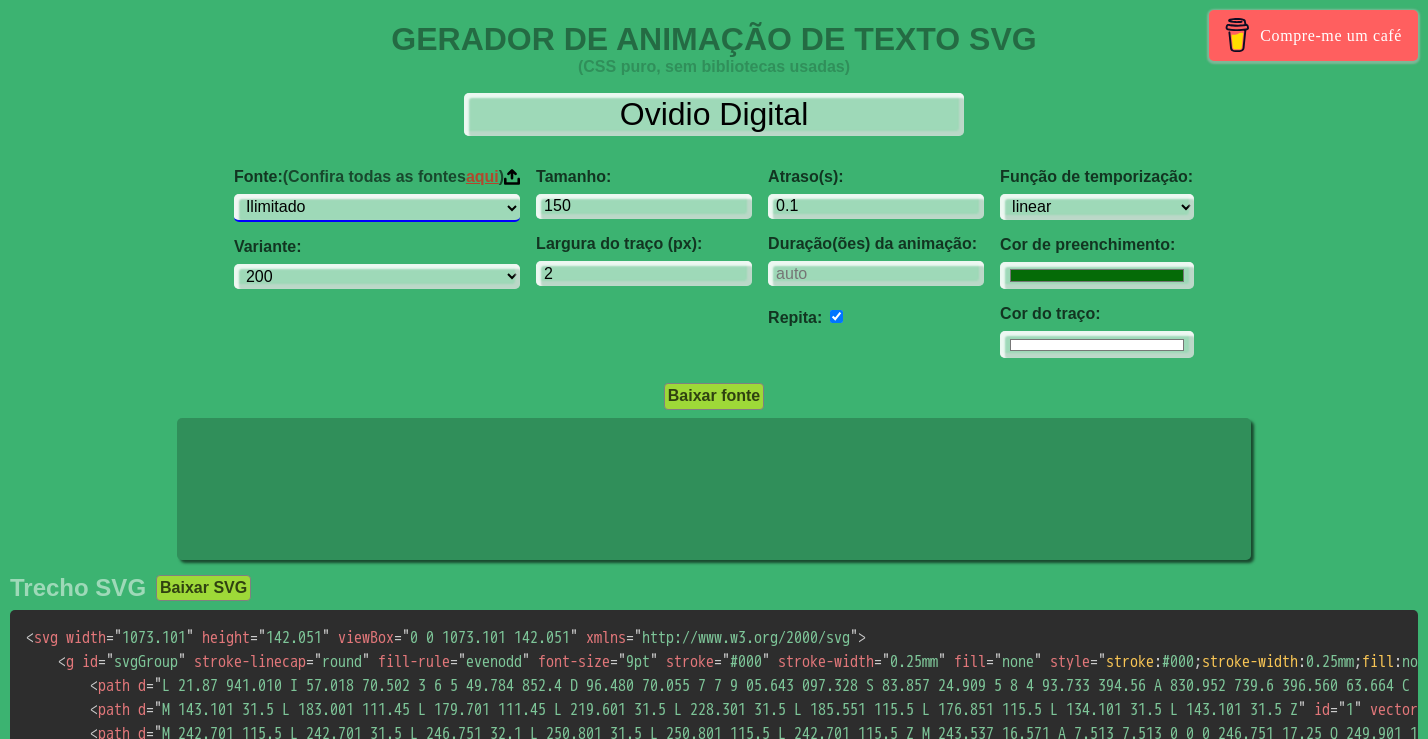 click on "ABeeZee Exibição ADLaM AR One Sans Abel Abhaya Libre Aboreto Abril Fatface Abissínia SIL Aclonica Acme Ator Adamina Advento Pro Afacad Afacad Flux Agbalumo Agdasima Exibição Agu Roteiro Aguafina Akatab Akaya Kanadaka Akaya Telivigala Akronim Akshar Aladin Alata Alatsi Alberto Sans Aldrich Alef Alegreya Alegreya SC Alegreya Sans Alegreya Sans SC Aleo Alex Brush Alexandria Alfa Slab One Alice Parecido Igual Angular Álcalis Álcatra Allan Allerta Estêncil Allerta Alison Allura Almarai Almendra Exibição de Almendra Almendra SC Ex-alunos Sans Ex-alunos sem faculdade Ex-alunos Sans Inline One Ex-alunos Sans Pinstripe Ex-alunos Sans SC Amarante Amaranto Amatic SC Ametista Amiko Amiri Alcorão Amiri Amita Anaheim Ancizar Sans Ancizar Serif Andada Pro Andika Anek Bangla Anek Devanagari Anek Gujarati Anek Gurmukhi Anek Kannada Anek Latim Anek Malayalam Anek Odia Anek Tamil Anek Telugu Angkor Annapurna SIL Annie Use seu telescópio Profissional Anônimo Anta Antigo Antic Didone Laje Antic Antônio Anton SC Arvo" at bounding box center (377, 207) 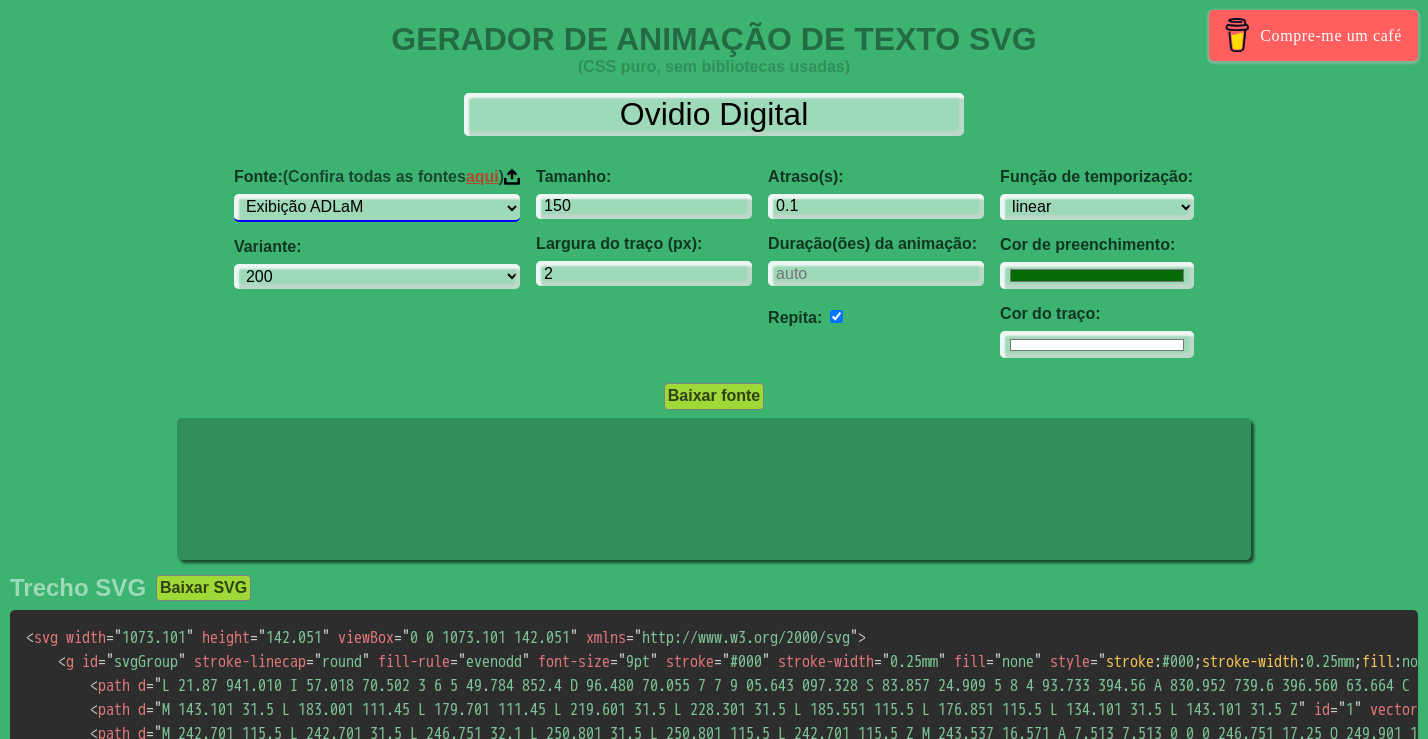 click on "ABeeZee Exibição ADLaM AR One Sans Abel Abhaya Libre Aboreto Abril Fatface Abissínia SIL Aclonica Acme Ator Adamina Advento Pro Afacad Afacad Flux Agbalumo Agdasima Exibição Agu Roteiro Aguafina Akatab Akaya Kanadaka Akaya Telivigala Akronim Akshar Aladin Alata Alatsi Alberto Sans Aldrich Alef Alegreya Alegreya SC Alegreya Sans Alegreya Sans SC Aleo Alex Brush Alexandria Alfa Slab One Alice Parecido Igual Angular Álcalis Álcatra Allan Allerta Estêncil Allerta Alison Allura Almarai Almendra Exibição de Almendra Almendra SC Ex-alunos Sans Ex-alunos sem faculdade Ex-alunos Sans Inline One Ex-alunos Sans Pinstripe Ex-alunos Sans SC Amarante Amaranto Amatic SC Ametista Amiko Amiri Alcorão Amiri Amita Anaheim Ancizar Sans Ancizar Serif Andada Pro Andika Anek Bangla Anek Devanagari Anek Gujarati Anek Gurmukhi Anek Kannada Anek Latim Anek Malayalam Anek Odia Anek Tamil Anek Telugu Angkor Annapurna SIL Annie Use seu telescópio Profissional Anônimo Anta Antigo Antic Didone Laje Antic Antônio Anton SC Arvo" at bounding box center [377, 207] 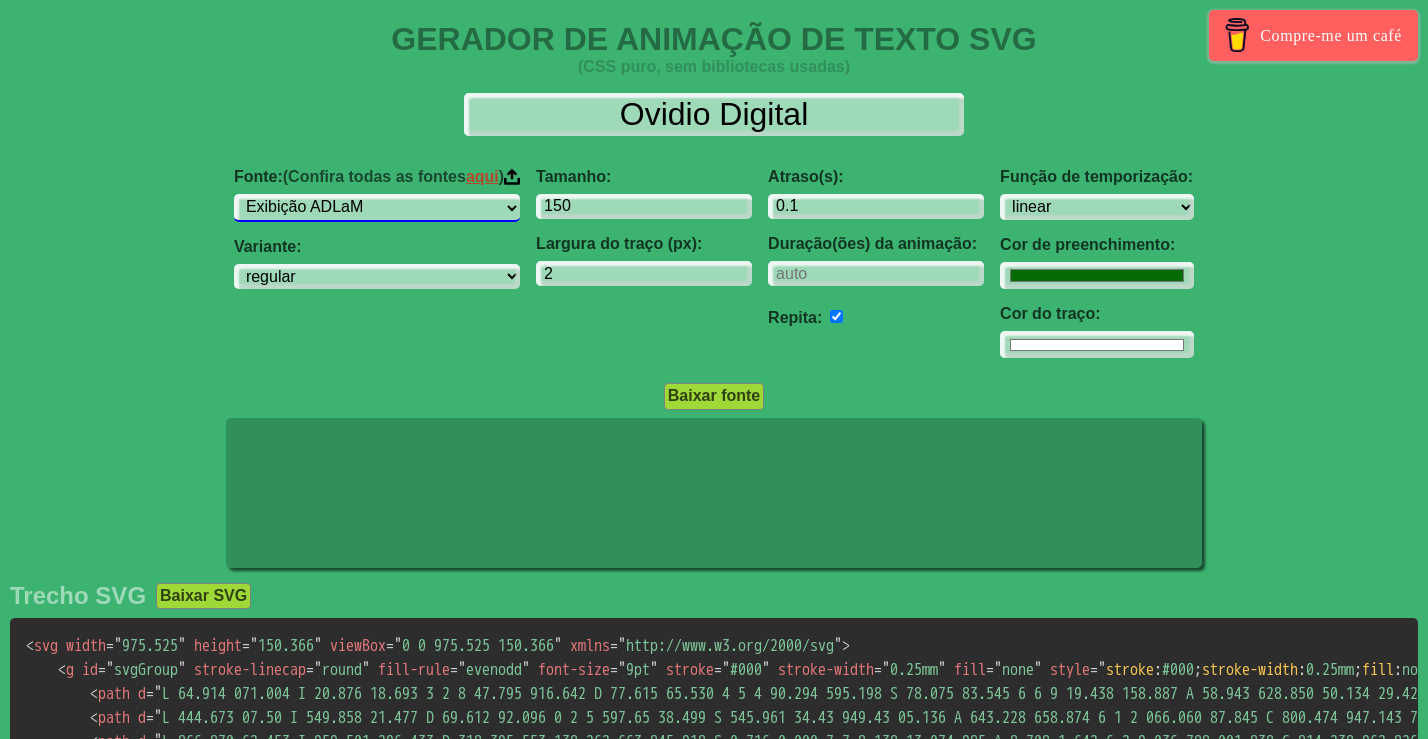 click on "ABeeZee Exibição ADLaM AR One Sans Abel Abhaya Libre Aboreto Abril Fatface Abissínia SIL Aclonica Acme Ator Adamina Advento Pro Afacad Afacad Flux Agbalumo Agdasima Exibição Agu Roteiro Aguafina Akatab Akaya Kanadaka Akaya Telivigala Akronim Akshar Aladin Alata Alatsi Alberto Sans Aldrich Alef Alegreya Alegreya SC Alegreya Sans Alegreya Sans SC Aleo Alex Brush Alexandria Alfa Slab One Alice Parecido Igual Angular Álcalis Álcatra Allan Allerta Estêncil Allerta Alison Allura Almarai Almendra Exibição de Almendra Almendra SC Ex-alunos Sans Ex-alunos sem faculdade Ex-alunos Sans Inline One Ex-alunos Sans Pinstripe Ex-alunos Sans SC Amarante Amaranto Amatic SC Ametista Amiko Amiri Alcorão Amiri Amita Anaheim Ancizar Sans Ancizar Serif Andada Pro Andika Anek Bangla Anek Devanagari Anek Gujarati Anek Gurmukhi Anek Kannada Anek Latim Anek Malayalam Anek Odia Anek Tamil Anek Telugu Angkor Annapurna SIL Annie Use seu telescópio Profissional Anônimo Anta Antigo Antic Didone Laje Antic Antônio Anton SC Arvo" at bounding box center (377, 207) 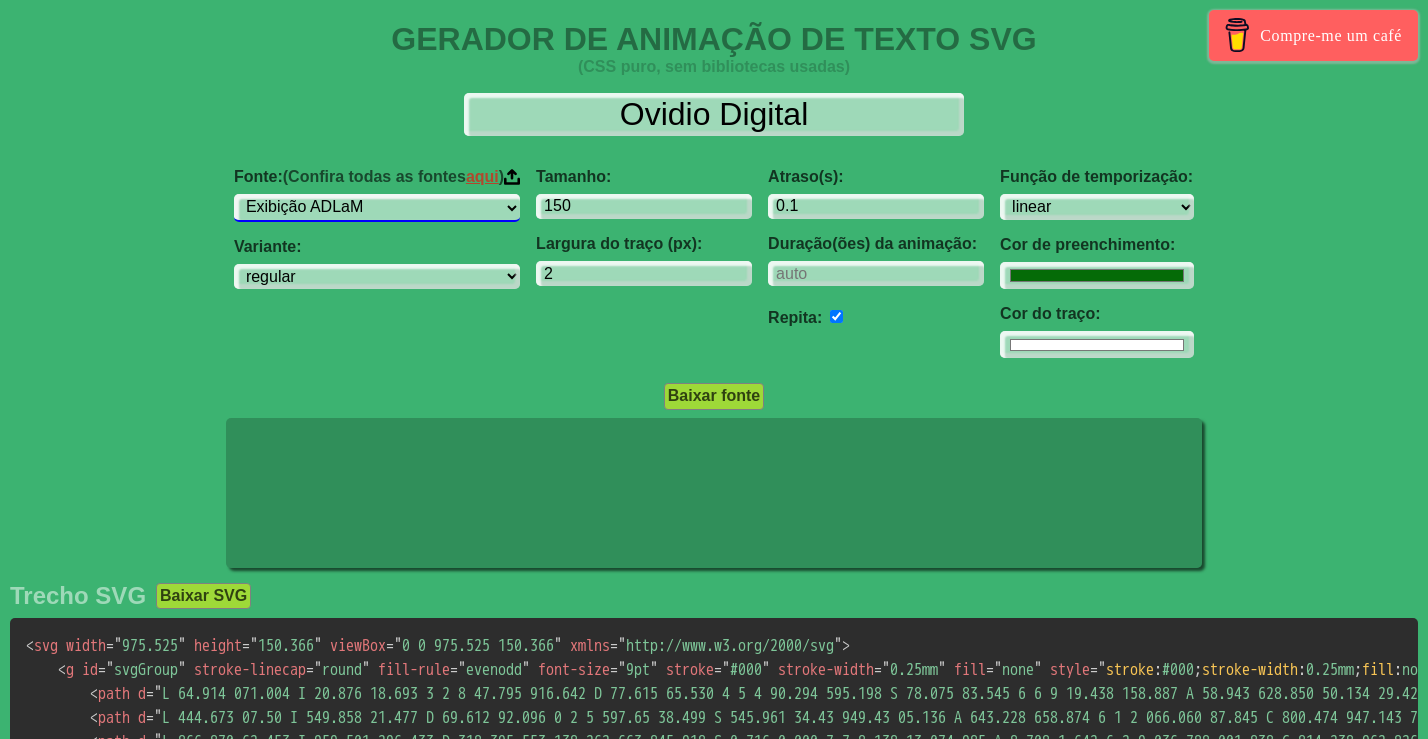 select on "ABeeZee" 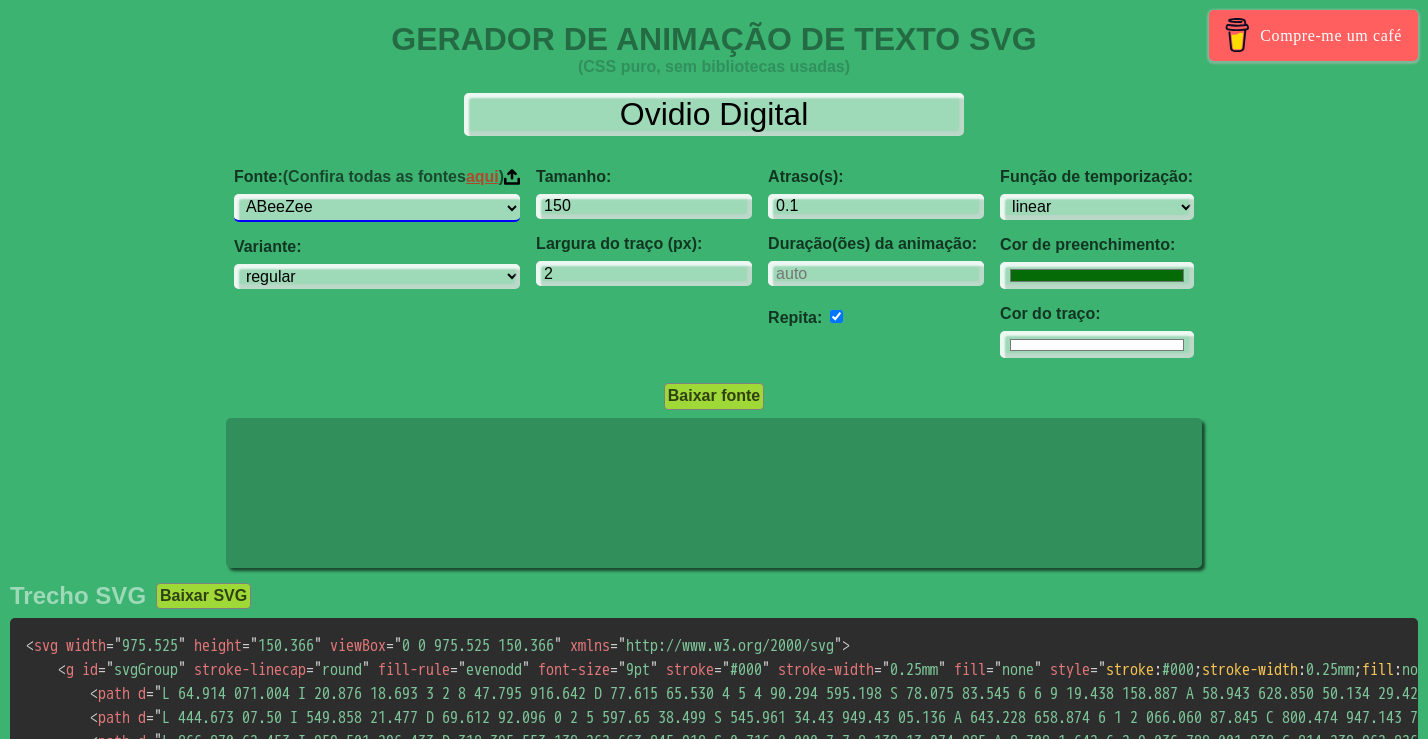click on "ABeeZee Exibição ADLaM AR One Sans Abel Abhaya Libre Aboreto Abril Fatface Abissínia SIL Aclonica Acme Ator Adamina Advento Pro Afacad Afacad Flux Agbalumo Agdasima Exibição Agu Roteiro Aguafina Akatab Akaya Kanadaka Akaya Telivigala Akronim Akshar Aladin Alata Alatsi Alberto Sans Aldrich Alef Alegreya Alegreya SC Alegreya Sans Alegreya Sans SC Aleo Alex Brush Alexandria Alfa Slab One Alice Parecido Igual Angular Álcalis Álcatra Allan Allerta Estêncil Allerta Alison Allura Almarai Almendra Exibição de Almendra Almendra SC Ex-alunos Sans Ex-alunos sem faculdade Ex-alunos Sans Inline One Ex-alunos Sans Pinstripe Ex-alunos Sans SC Amarante Amaranto Amatic SC Ametista Amiko Amiri Alcorão Amiri Amita Anaheim Ancizar Sans Ancizar Serif Andada Pro Andika Anek Bangla Anek Devanagari Anek Gujarati Anek Gurmukhi Anek Kannada Anek Latim Anek Malayalam Anek Odia Anek Tamil Anek Telugu Angkor Annapurna SIL Annie Use seu telescópio Profissional Anônimo Anta Antigo Antic Didone Laje Antic Antônio Anton SC Arvo" at bounding box center [377, 207] 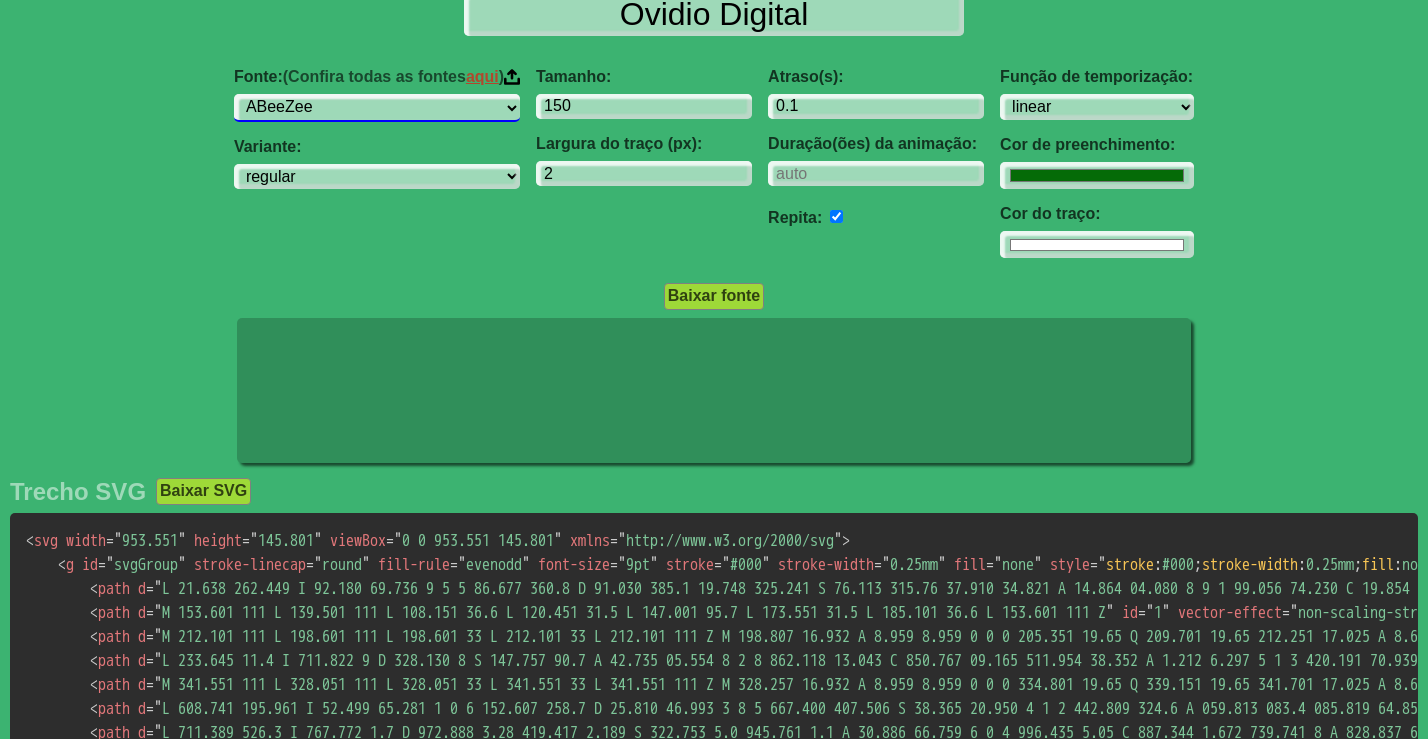 scroll, scrollTop: 0, scrollLeft: 0, axis: both 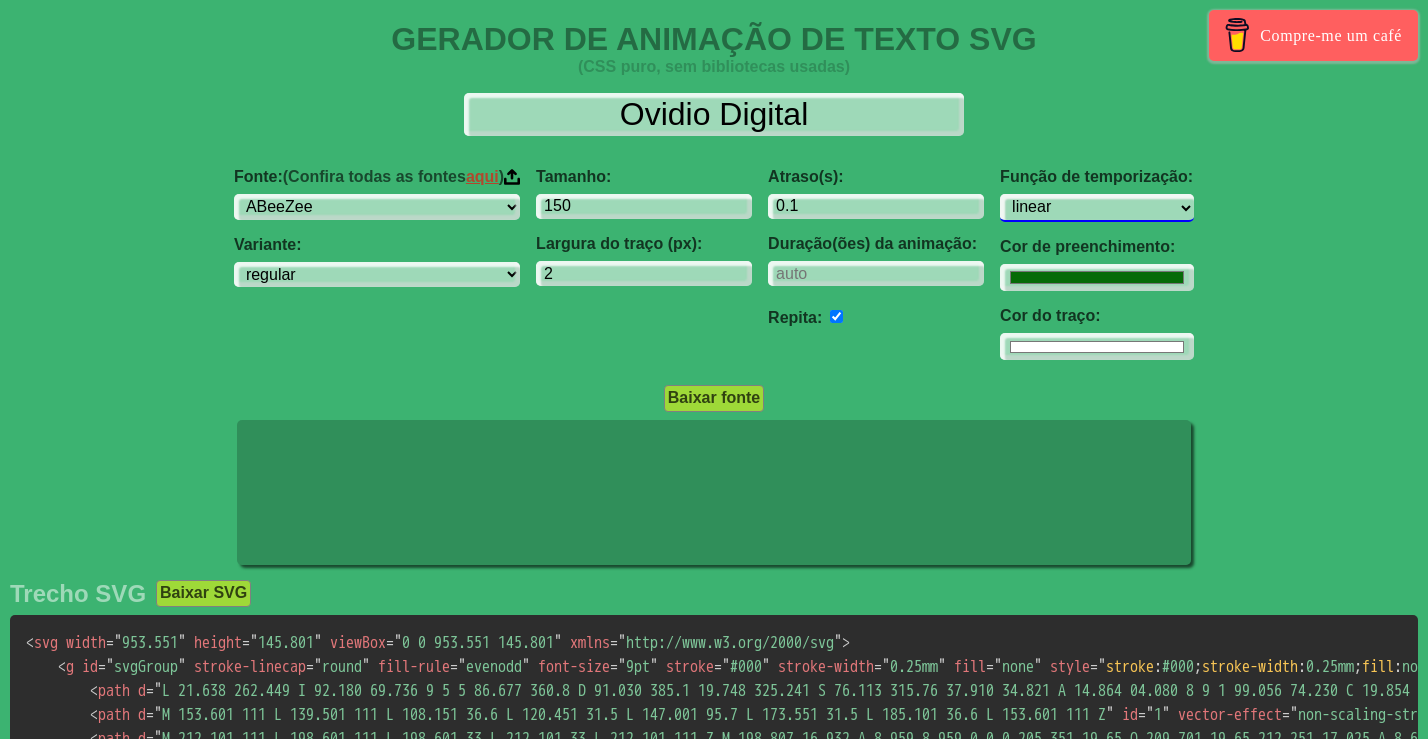 click on "facilidade facilidade de entrada saída fácil entrada e saída fáceis linear início gradual fim de degrau" at bounding box center (1097, 207) 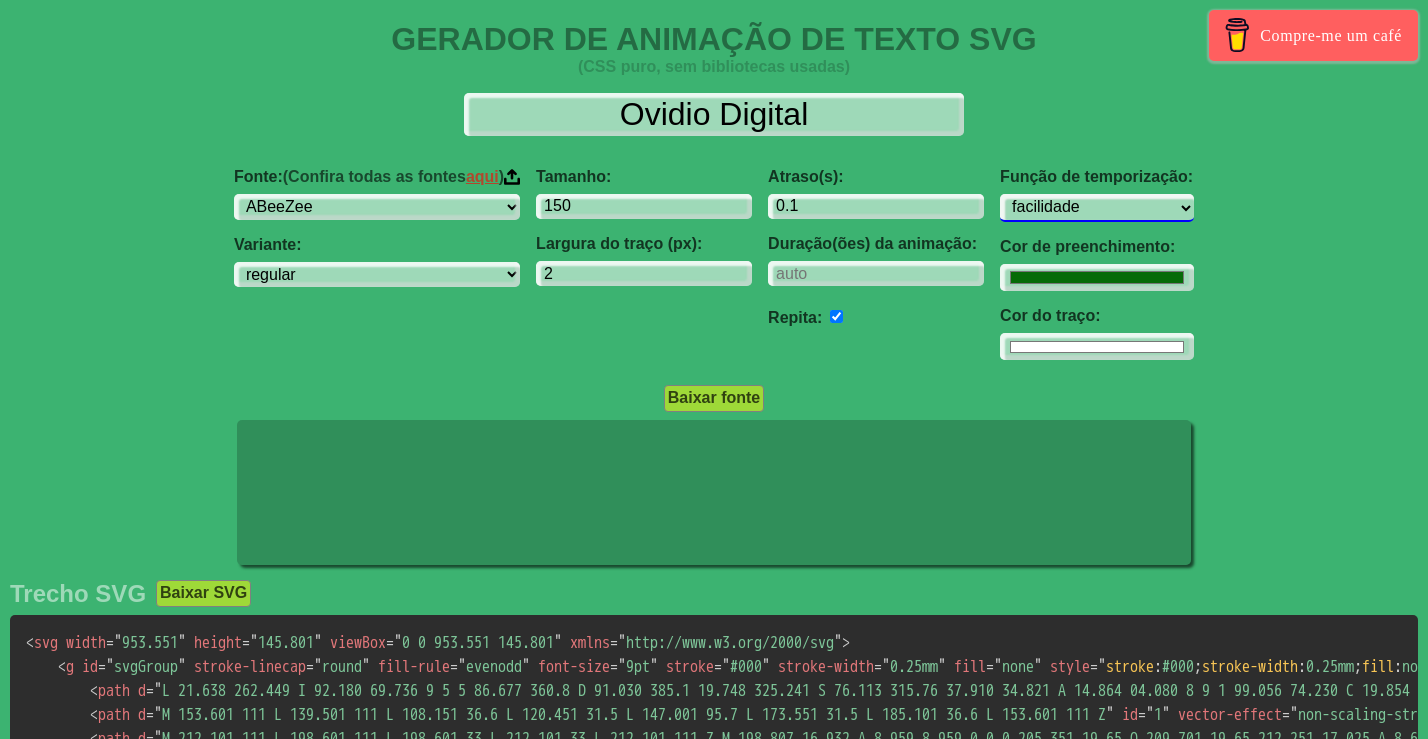 click on "facilidade facilidade de entrada saída fácil entrada e saída fáceis linear início gradual fim de degrau" at bounding box center [1097, 207] 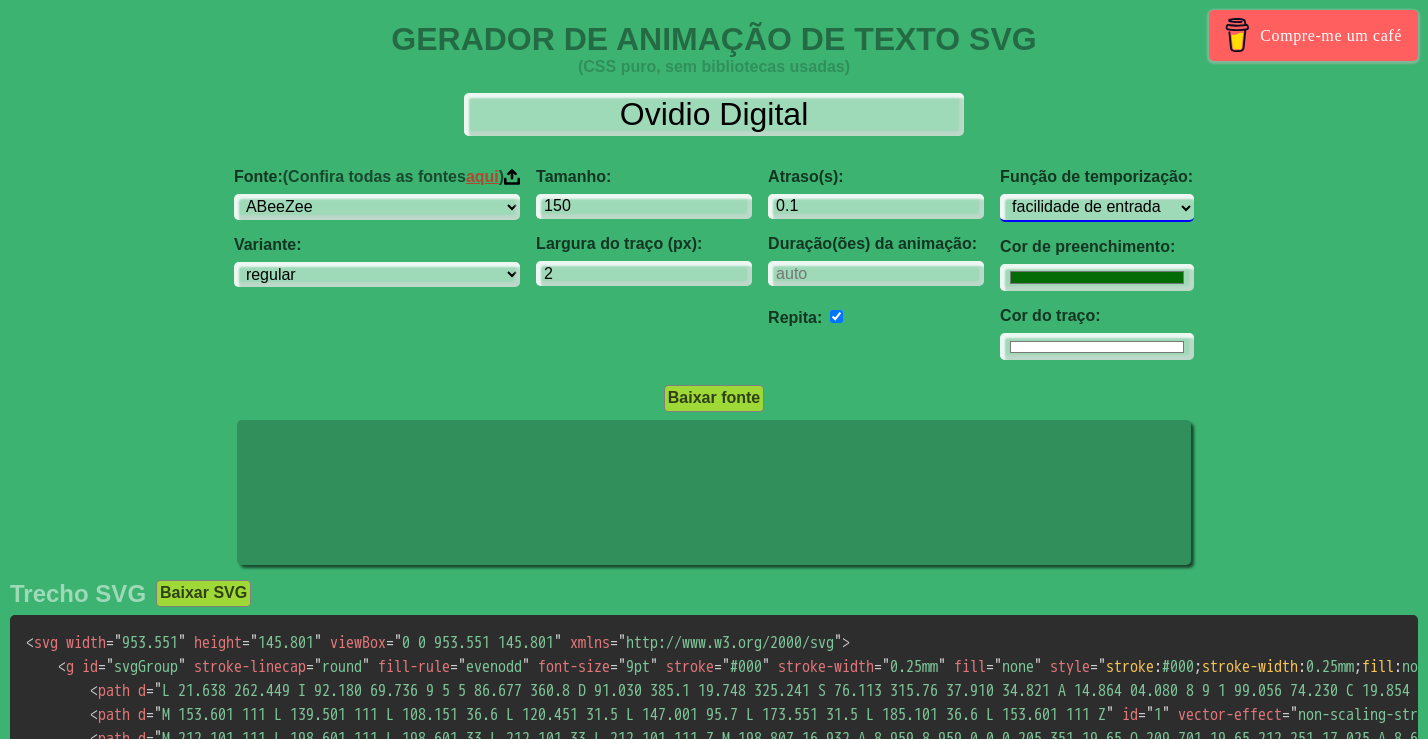 click on "facilidade facilidade de entrada saída fácil entrada e saída fáceis linear início gradual fim de degrau" at bounding box center (1097, 207) 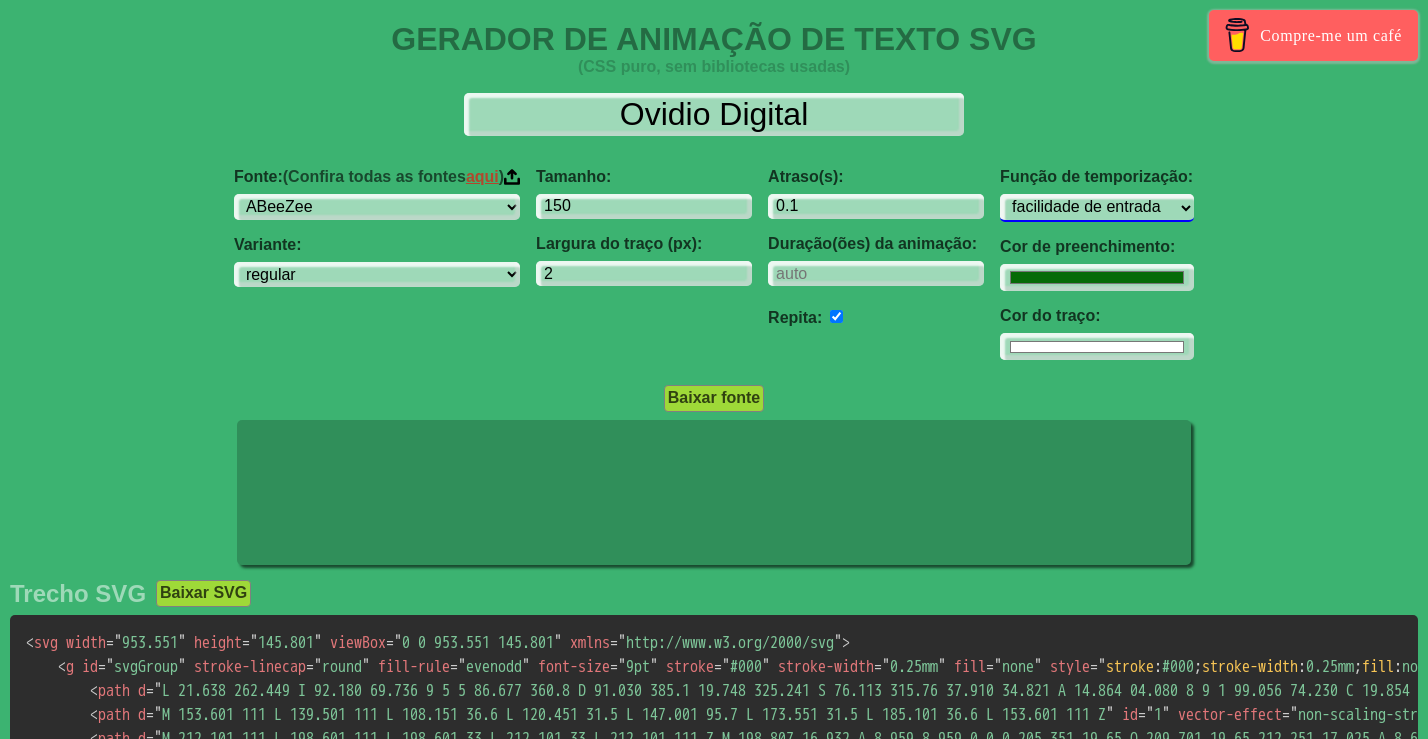 click on "facilidade facilidade de entrada saída fácil entrada e saída fáceis linear início gradual fim de degrau" at bounding box center [1097, 207] 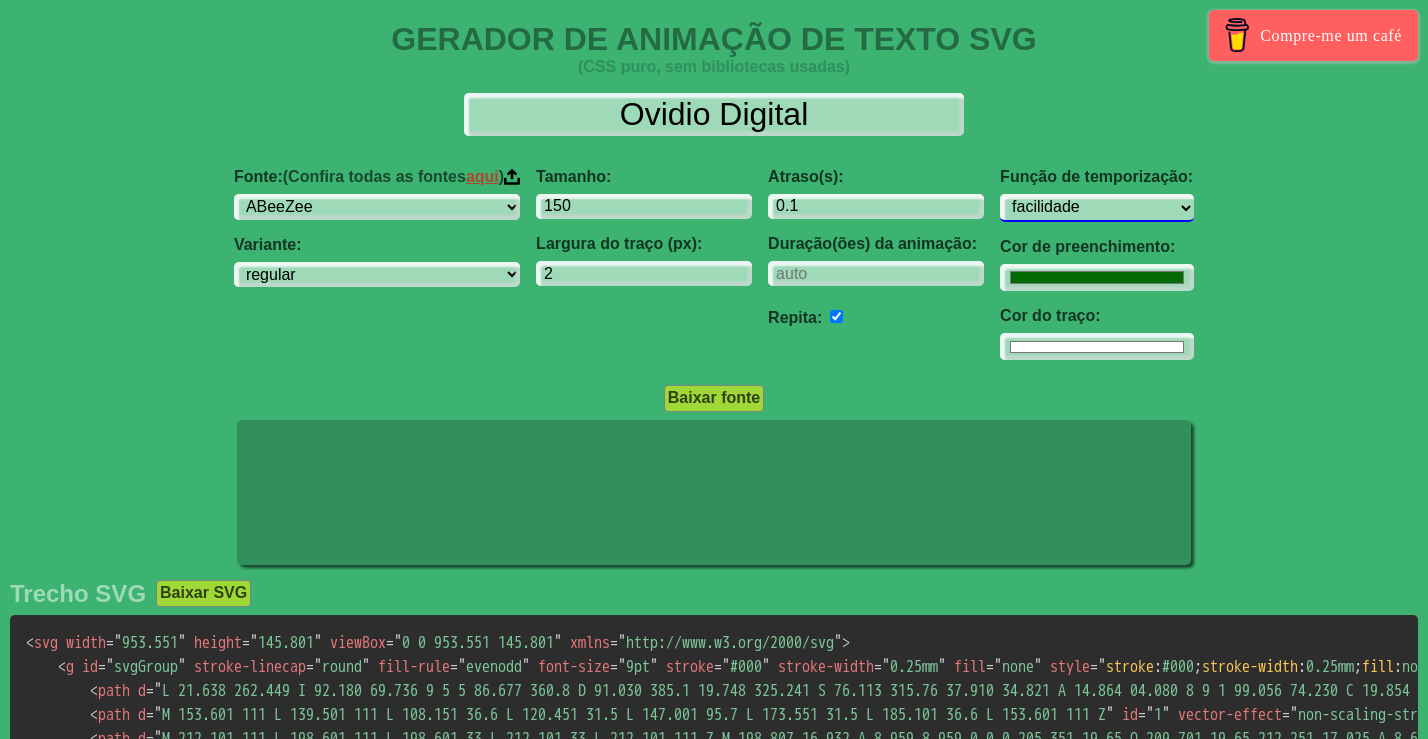 click on "facilidade facilidade de entrada saída fácil entrada e saída fáceis linear início gradual fim de degrau" at bounding box center [1097, 207] 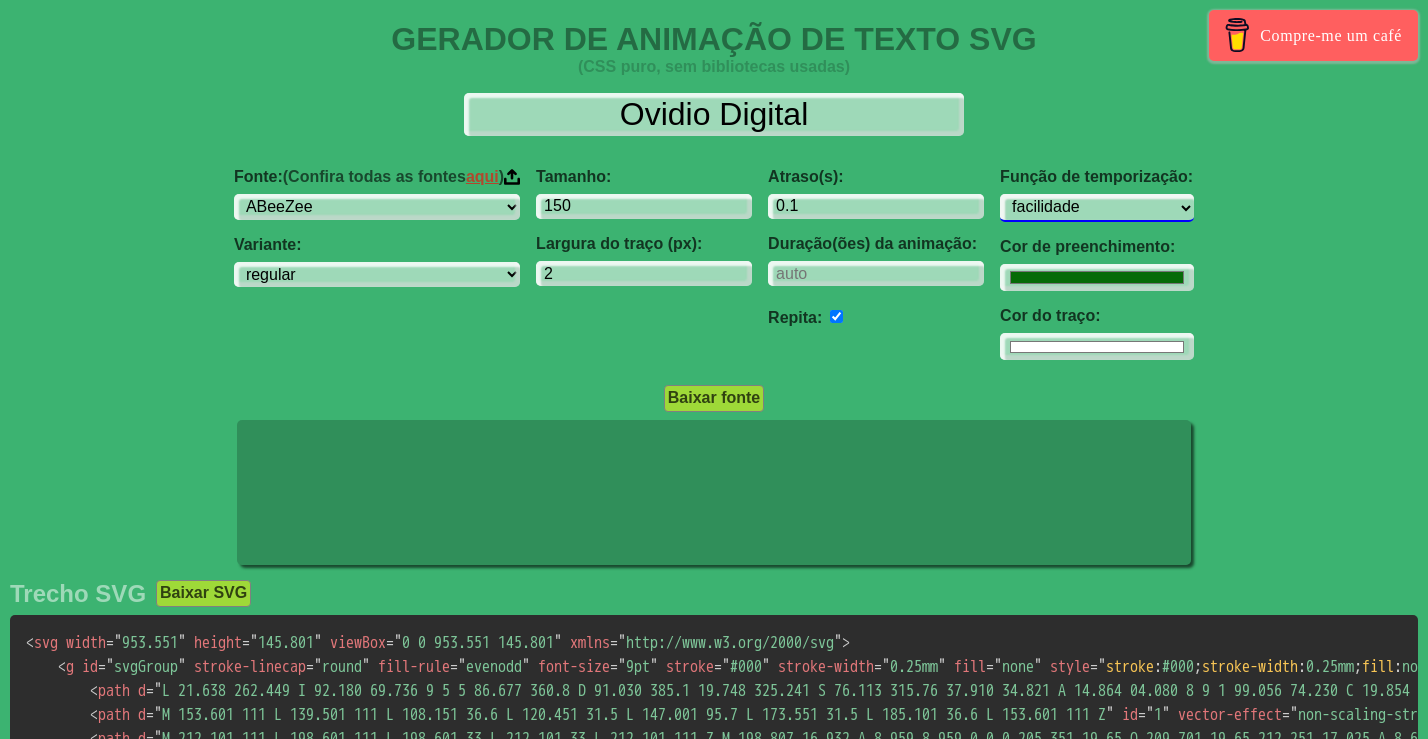 click on "facilidade facilidade de entrada saída fácil entrada e saída fáceis linear início gradual fim de degrau" at bounding box center (1097, 207) 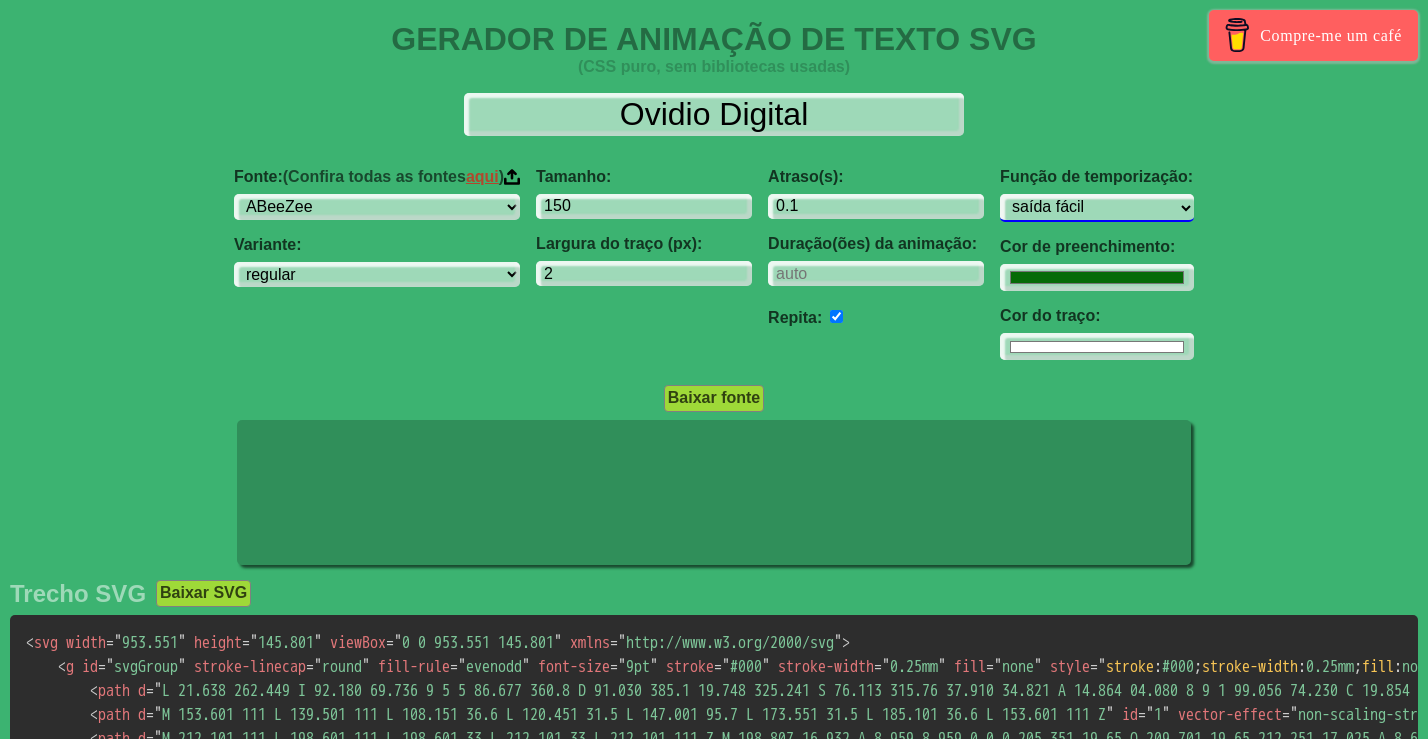 click on "facilidade facilidade de entrada saída fácil entrada e saída fáceis linear início gradual fim de degrau" at bounding box center (1097, 207) 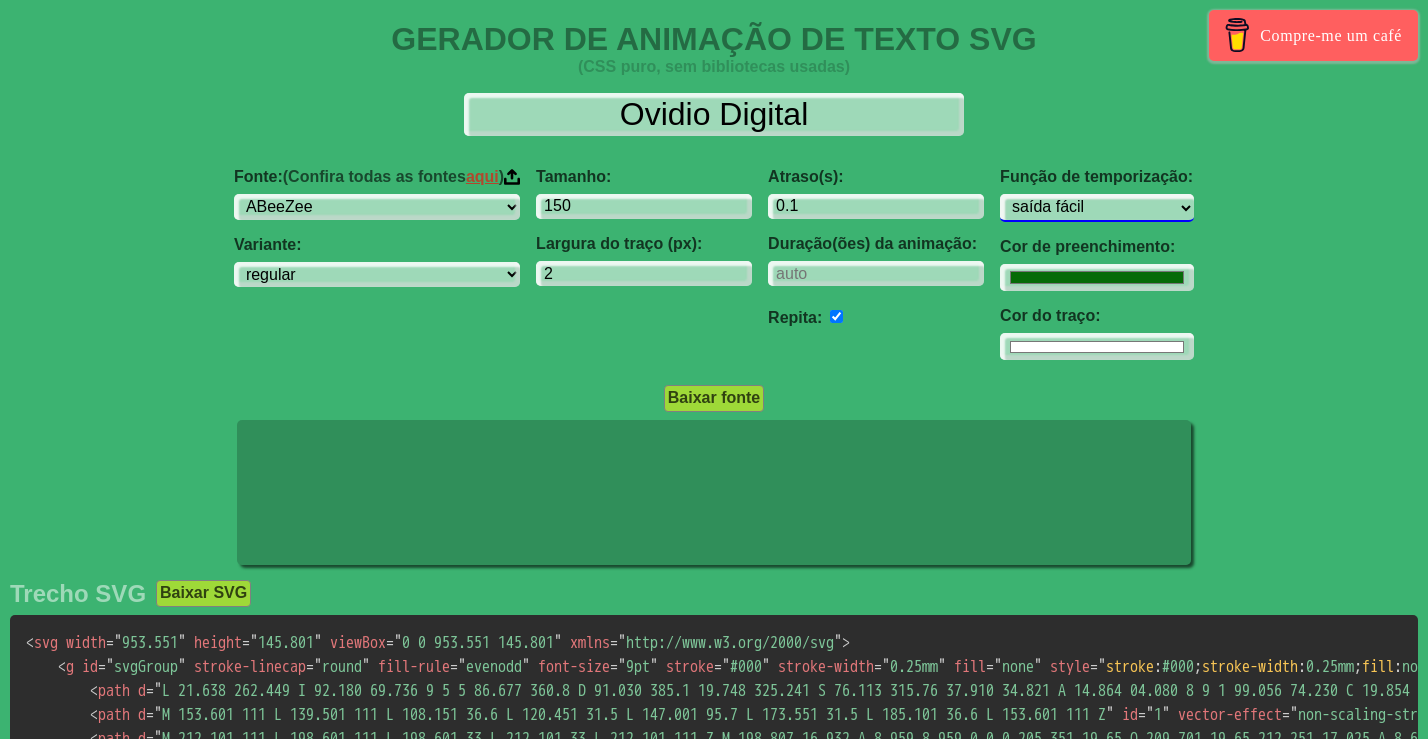 click on "facilidade facilidade de entrada saída fácil entrada e saída fáceis linear início gradual fim de degrau" at bounding box center [1097, 207] 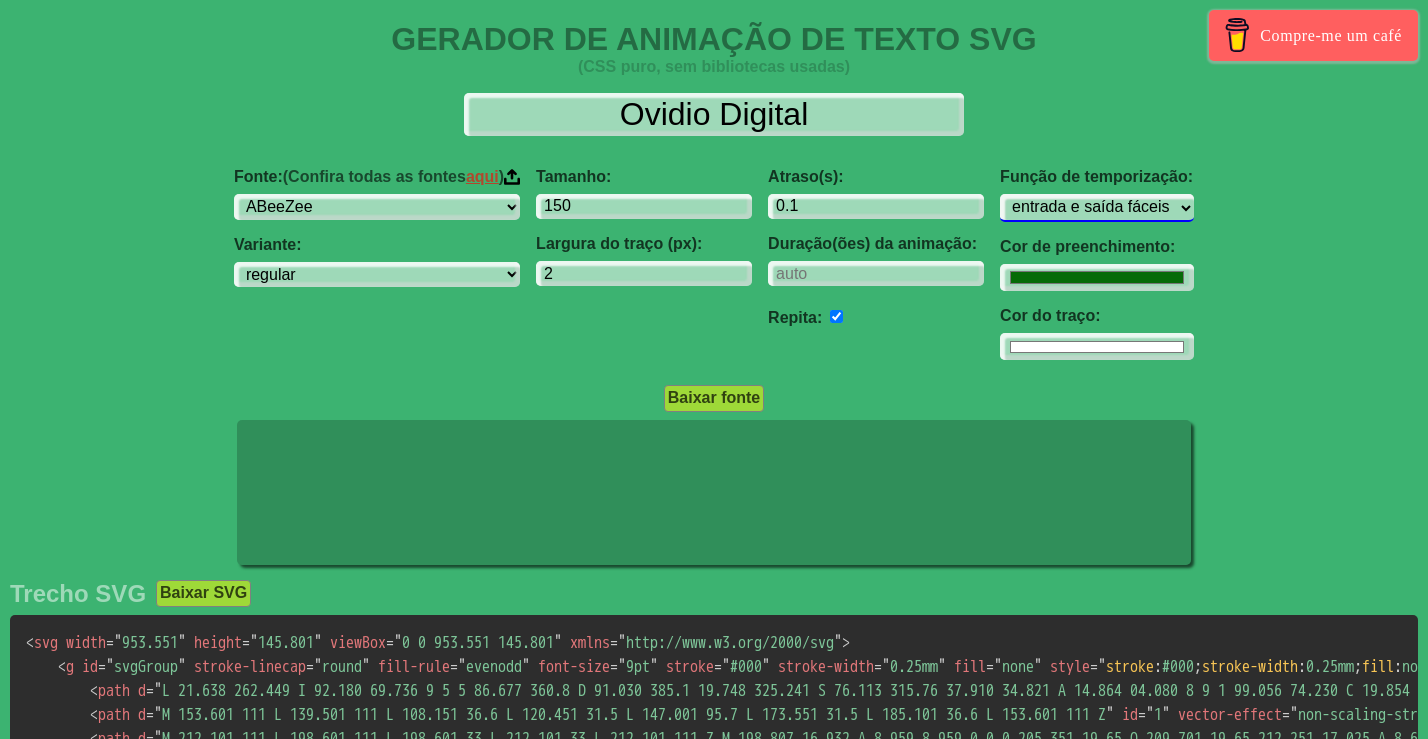 click on "facilidade facilidade de entrada saída fácil entrada e saída fáceis linear início gradual fim de degrau" at bounding box center (1097, 207) 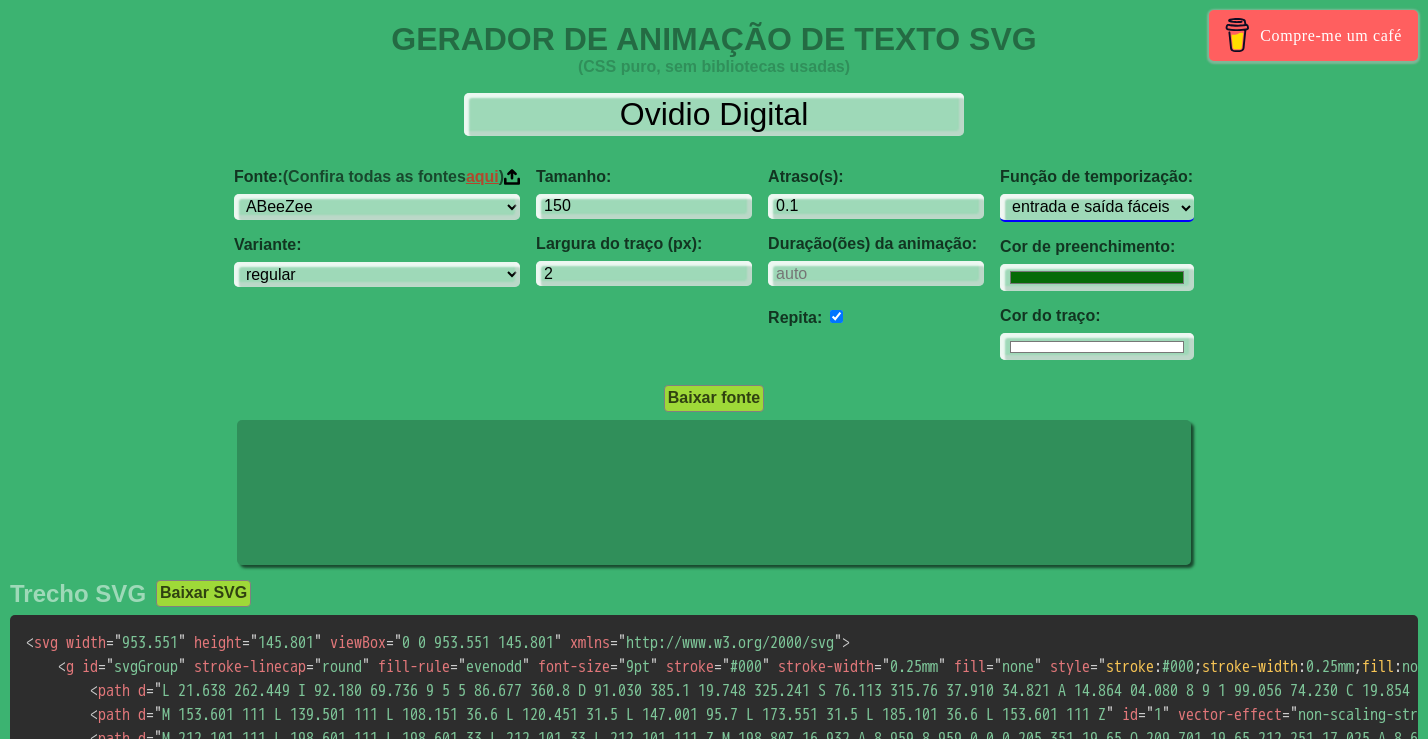 click on "facilidade facilidade de entrada saída fácil entrada e saída fáceis linear início gradual fim de degrau" at bounding box center (1097, 207) 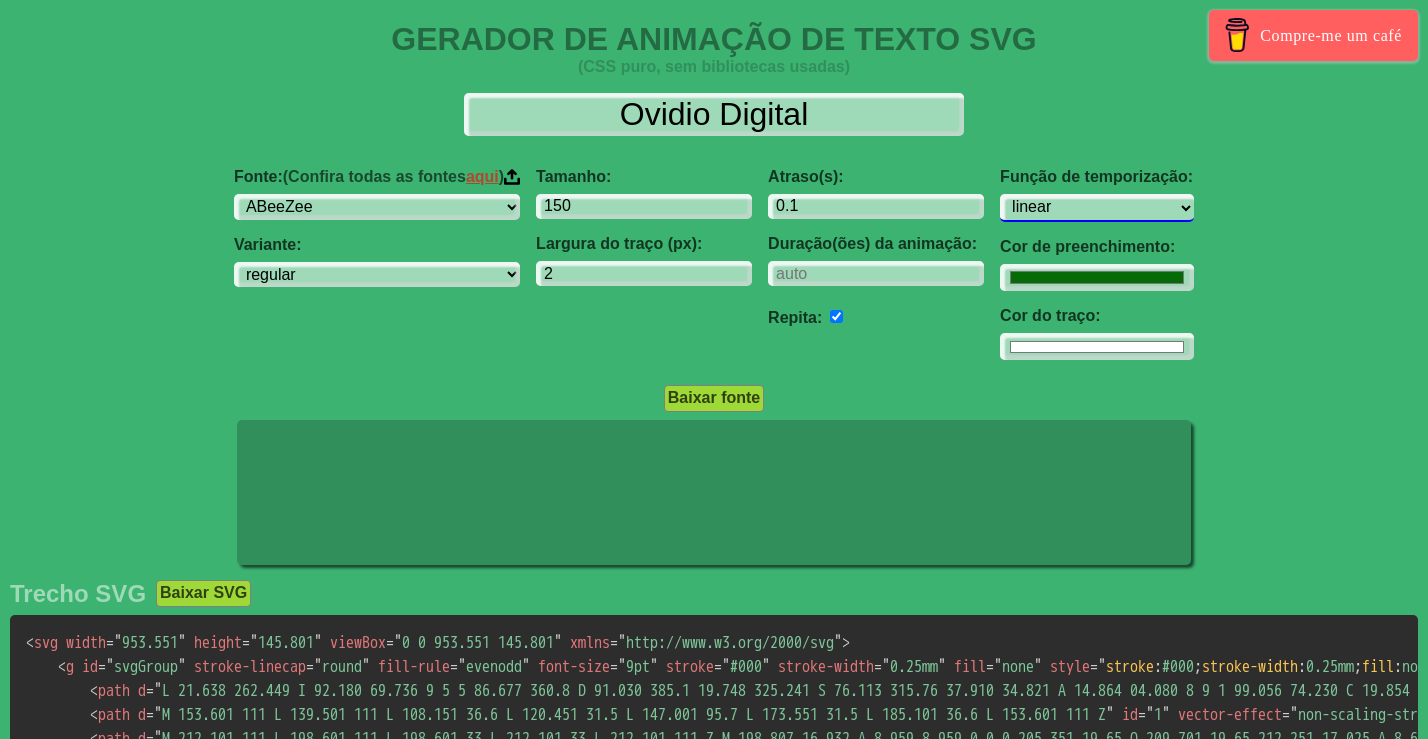 click on "facilidade facilidade de entrada saída fácil entrada e saída fáceis linear início gradual fim de degrau" at bounding box center (1097, 207) 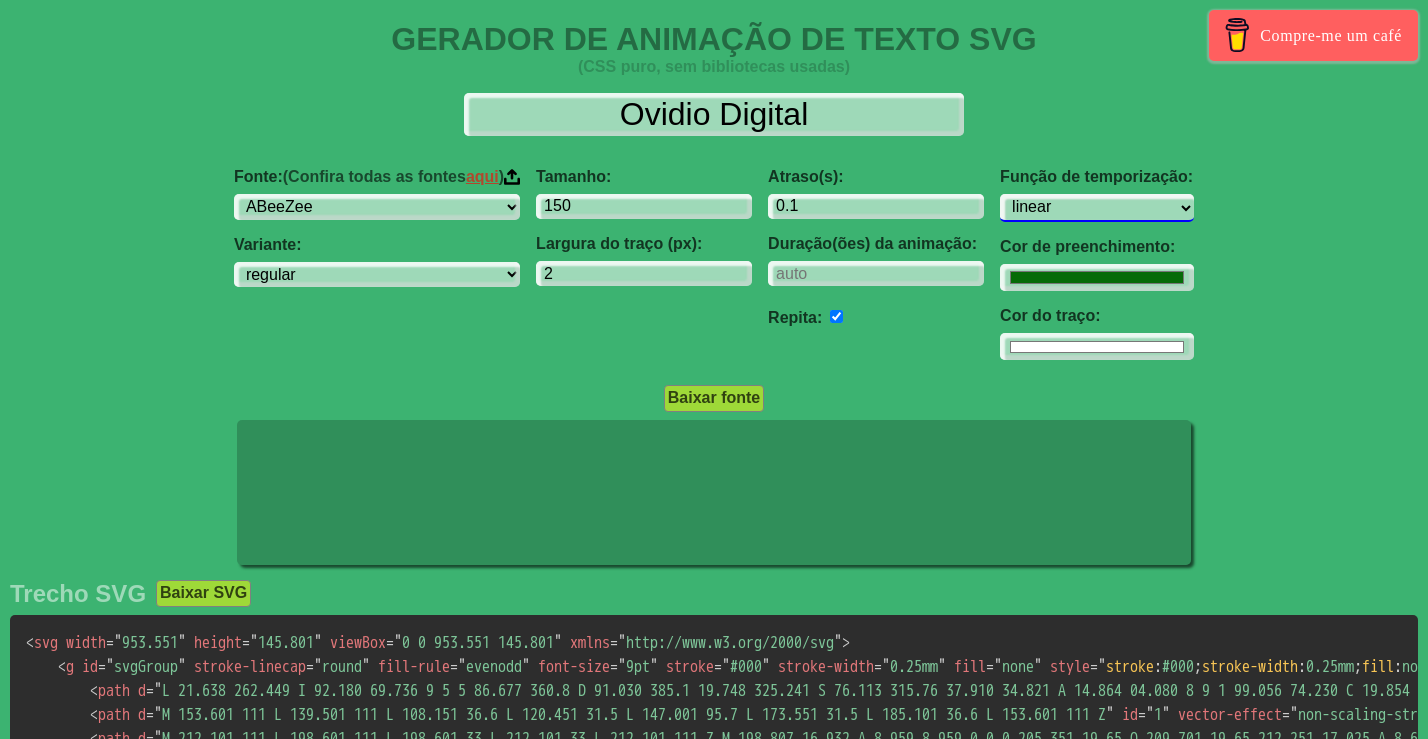 click on "facilidade facilidade de entrada saída fácil entrada e saída fáceis linear início gradual fim de degrau" at bounding box center [1097, 207] 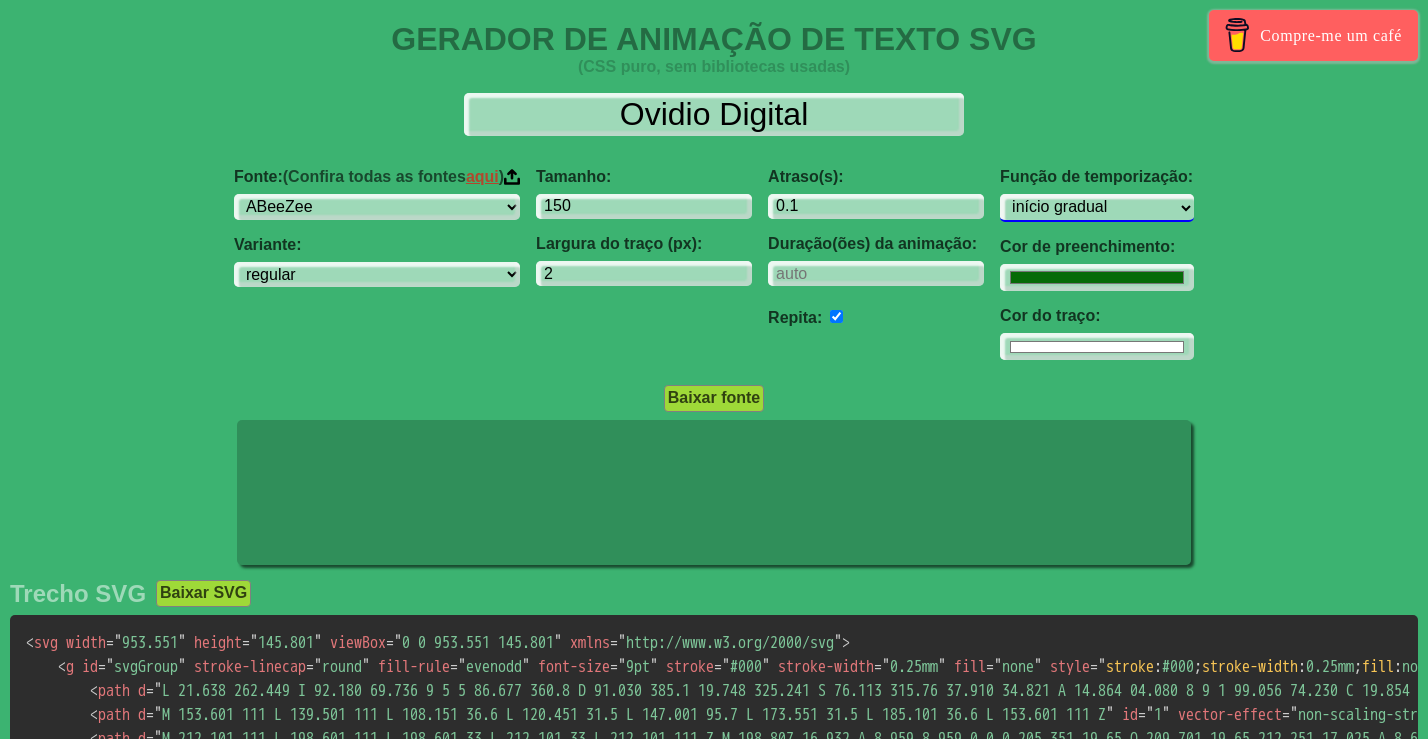 click on "facilidade facilidade de entrada saída fácil entrada e saída fáceis linear início gradual fim de degrau" at bounding box center (1097, 207) 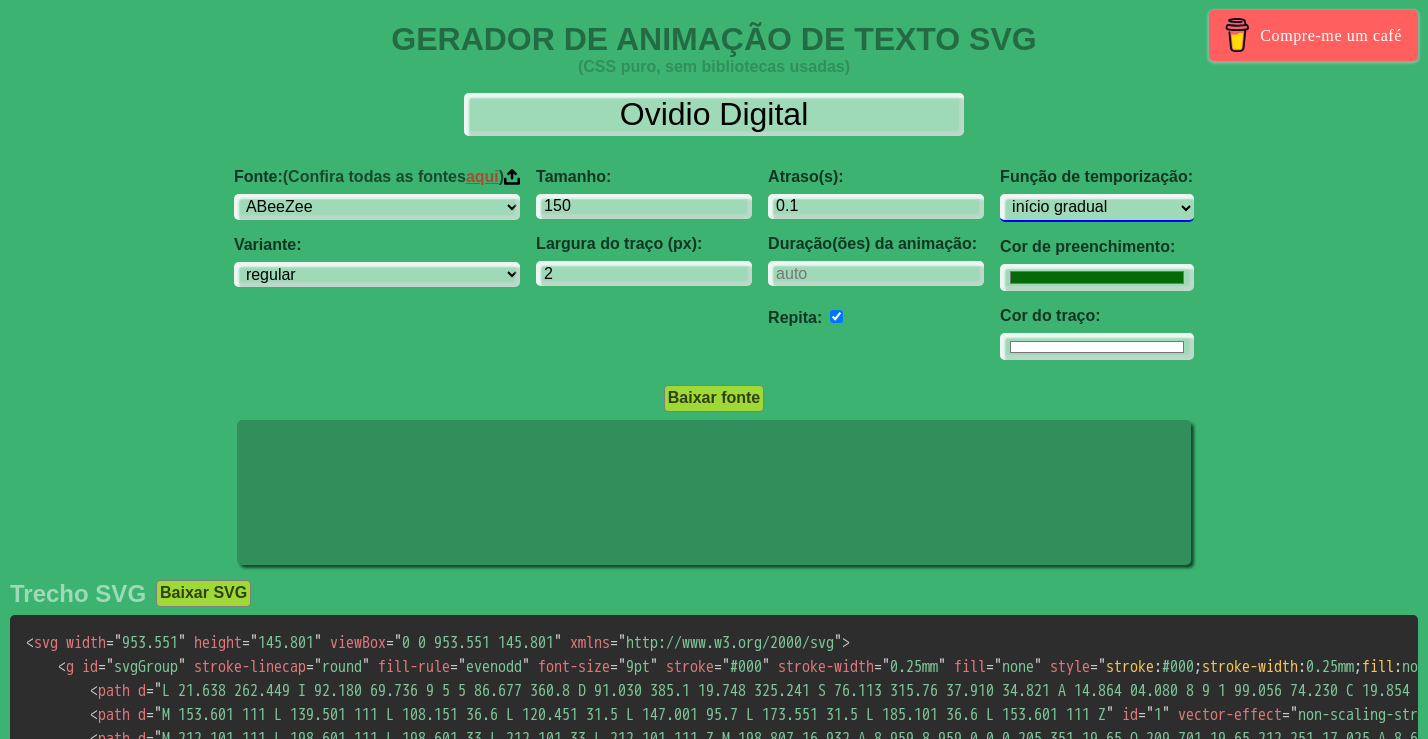 click on "facilidade facilidade de entrada saída fácil entrada e saída fáceis linear início gradual fim de degrau" at bounding box center [1097, 207] 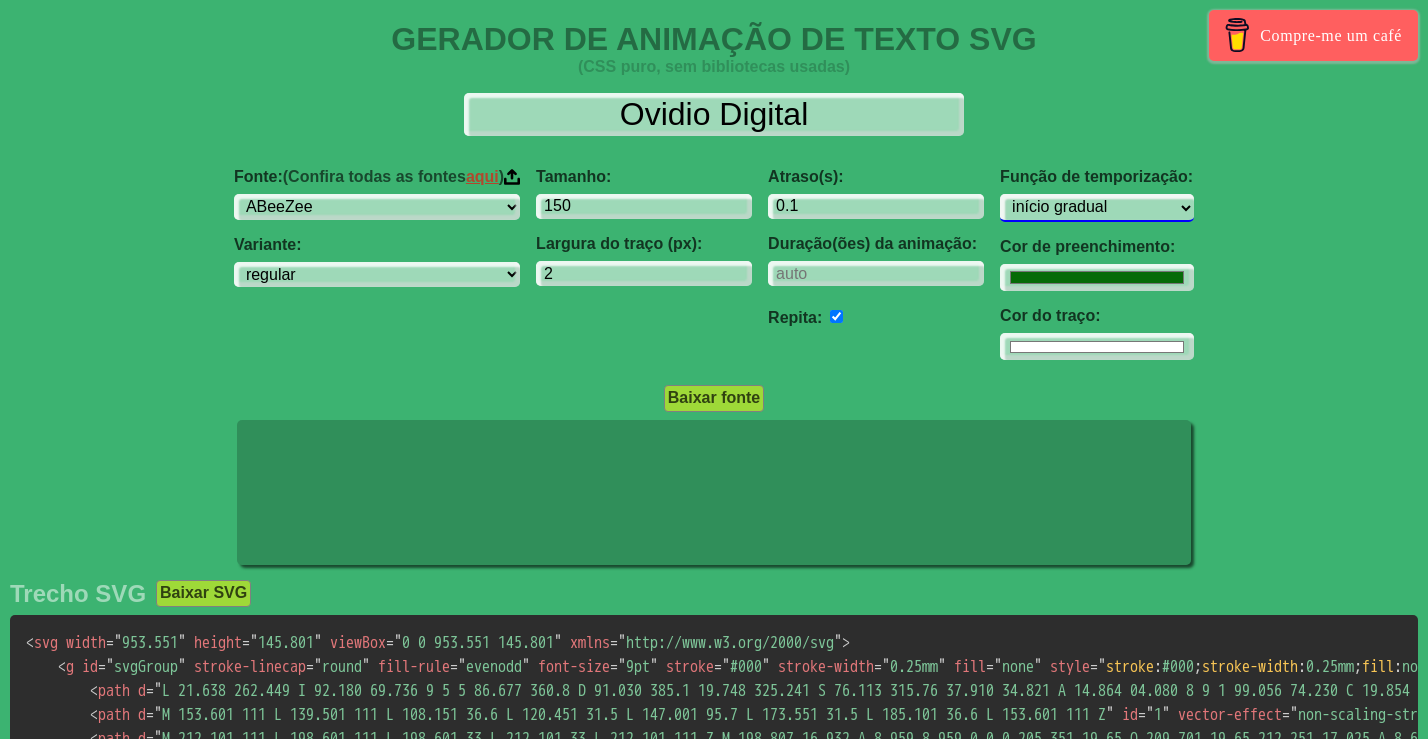 select on "step-end" 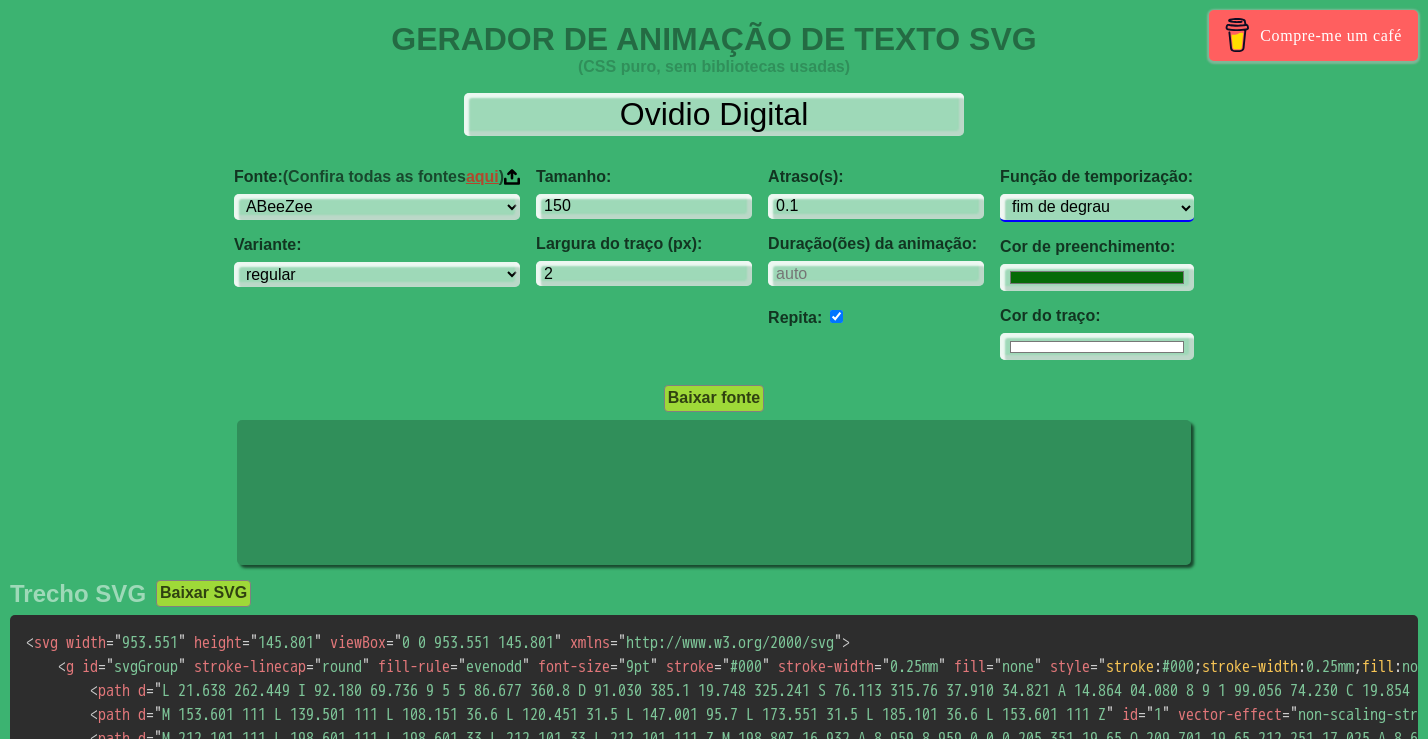 click on "facilidade facilidade de entrada saída fácil entrada e saída fáceis linear início gradual fim de degrau" at bounding box center [1097, 207] 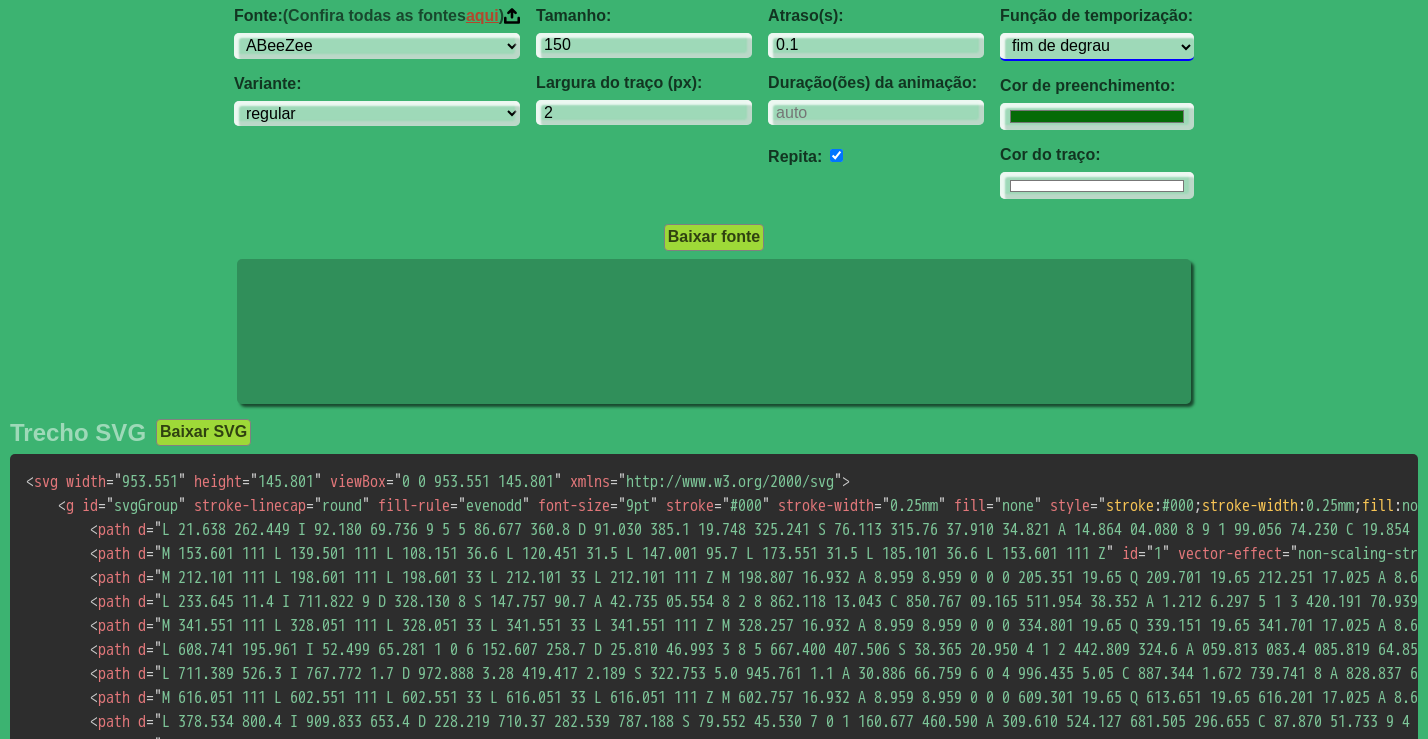 scroll, scrollTop: 200, scrollLeft: 0, axis: vertical 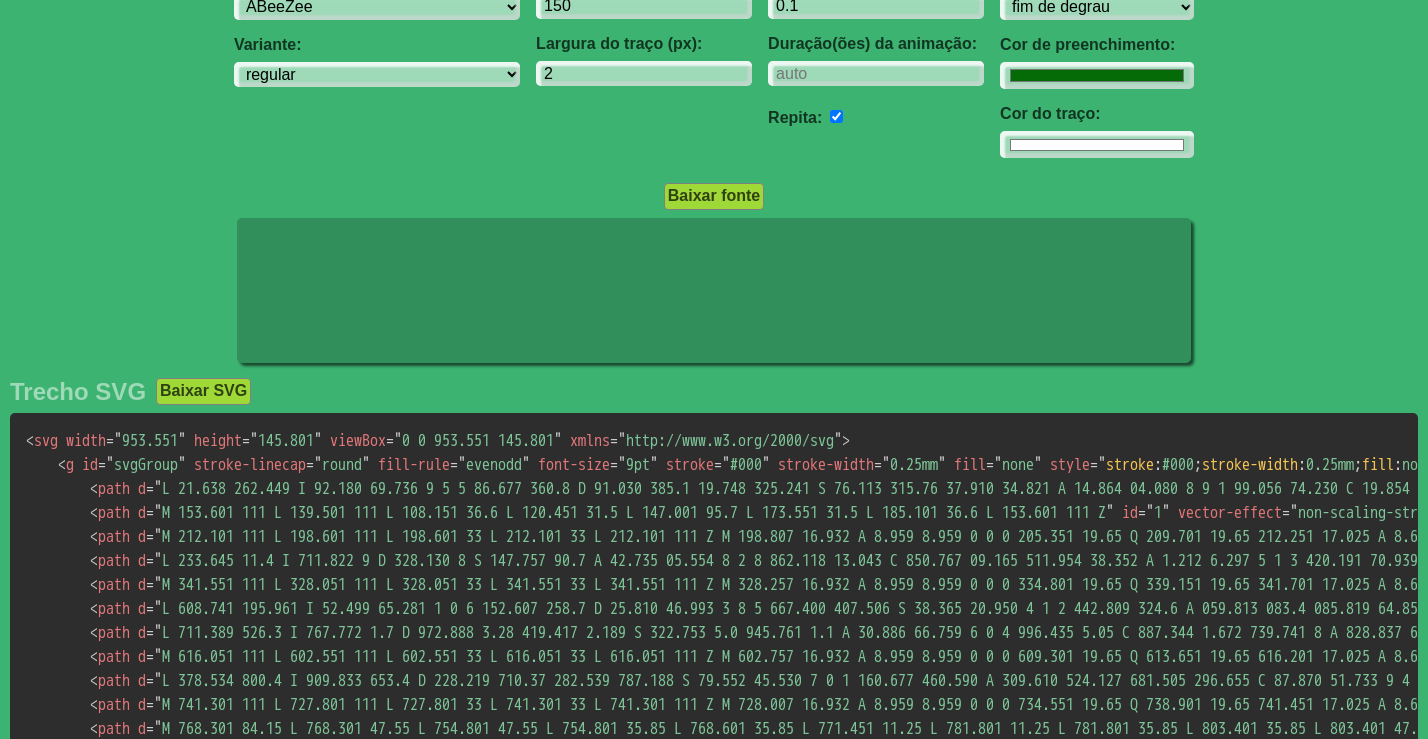 click on "Baixar fonte" at bounding box center [714, 195] 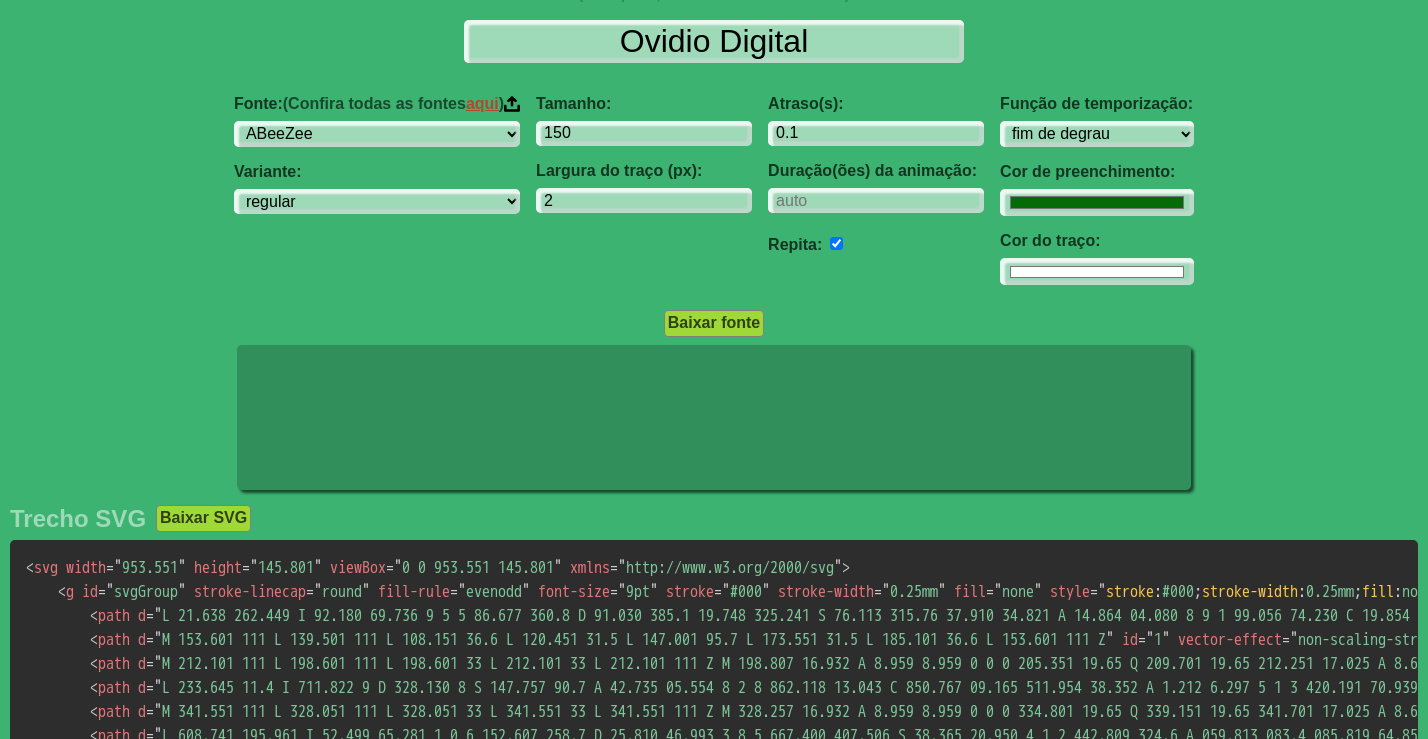 scroll, scrollTop: 0, scrollLeft: 0, axis: both 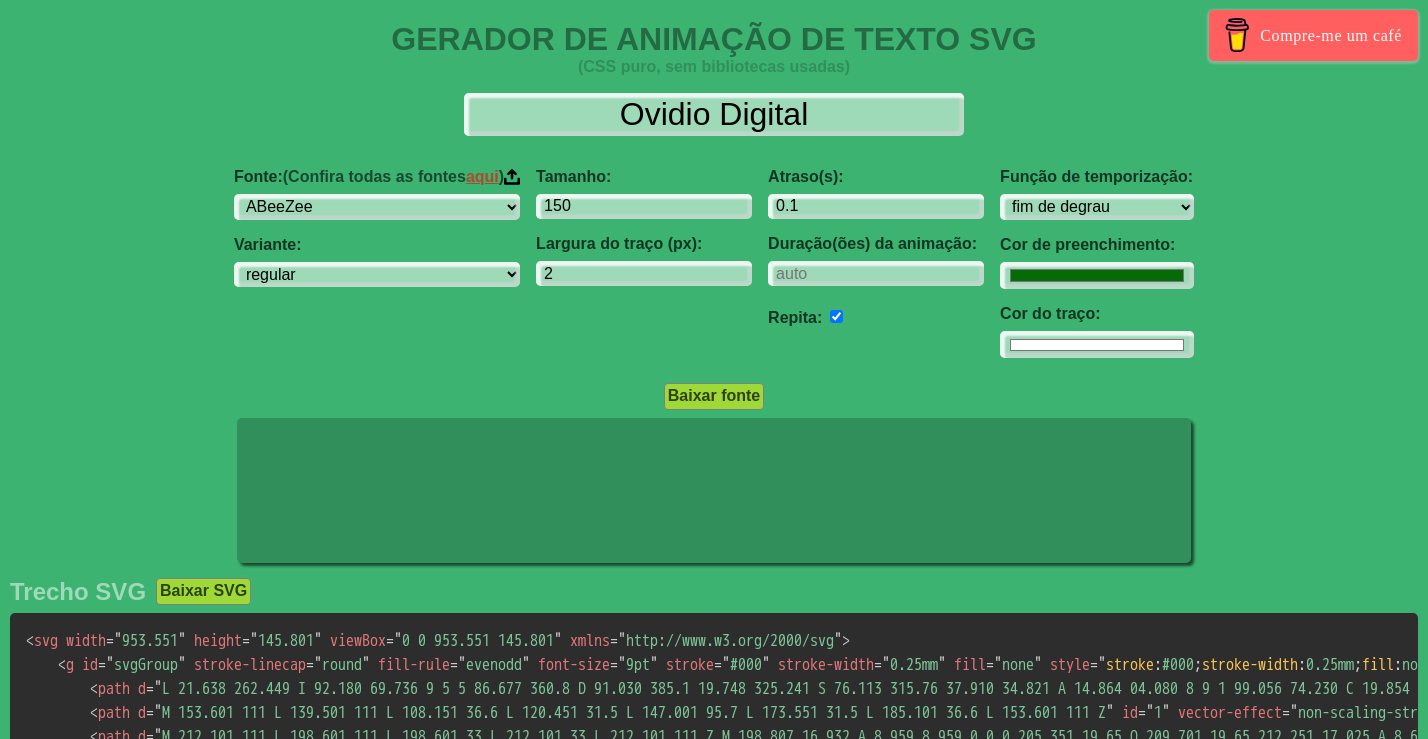 click on "Fonte: (Confira todas as fontes aqui ) ABeeZee Exibição ADLaM AR One Sans Abel Abhaya Libre Aboreto Abril Fatface Abissínia SIL Aclonica Acme Ator Adamina Advento Pro Afacad Afacad Flux Agbalumo Agdasima Exibição Agu Roteiro Aguafina Akatab Akaya Kanadaka Akaya Telivigala Akronim Akshar Aladin Alata Alatsi Alberto Sans Aldrich Alef Alegreya Alegreya SC Alegreya Sans Alegreya Sans SC Aleo Alex Brush Alexandria Alfa Slab One Alice Parecido Igual Angular Álcalis Álcatra Allan Allerta Estêncil Allerta Alison Allura Almarai Almendra Exibição de Almendra Almendra SC Ex-alunos Sans Ex-alunos sem faculdade Ex-alunos Sans Inline One Ex-alunos Sans Pinstripe Ex-alunos Sans SC Amarante Amaranto Amatic SC Ametista Amiko Amiri Alcorão Amiri Amita Anaheim Ancizar Sans Ancizar Serif Andada Pro Andika Anek Bangla Anek Devanagari Anek Gujarati Anek Gurmukhi Anek Kannada Anek Latim Anek Malayalam Anek Odia Anek Tamil Anek Telugu Angkor Annapurna SIL Annie Use seu telescópio Profissional Anônimo Anta Antigo" at bounding box center (714, 263) 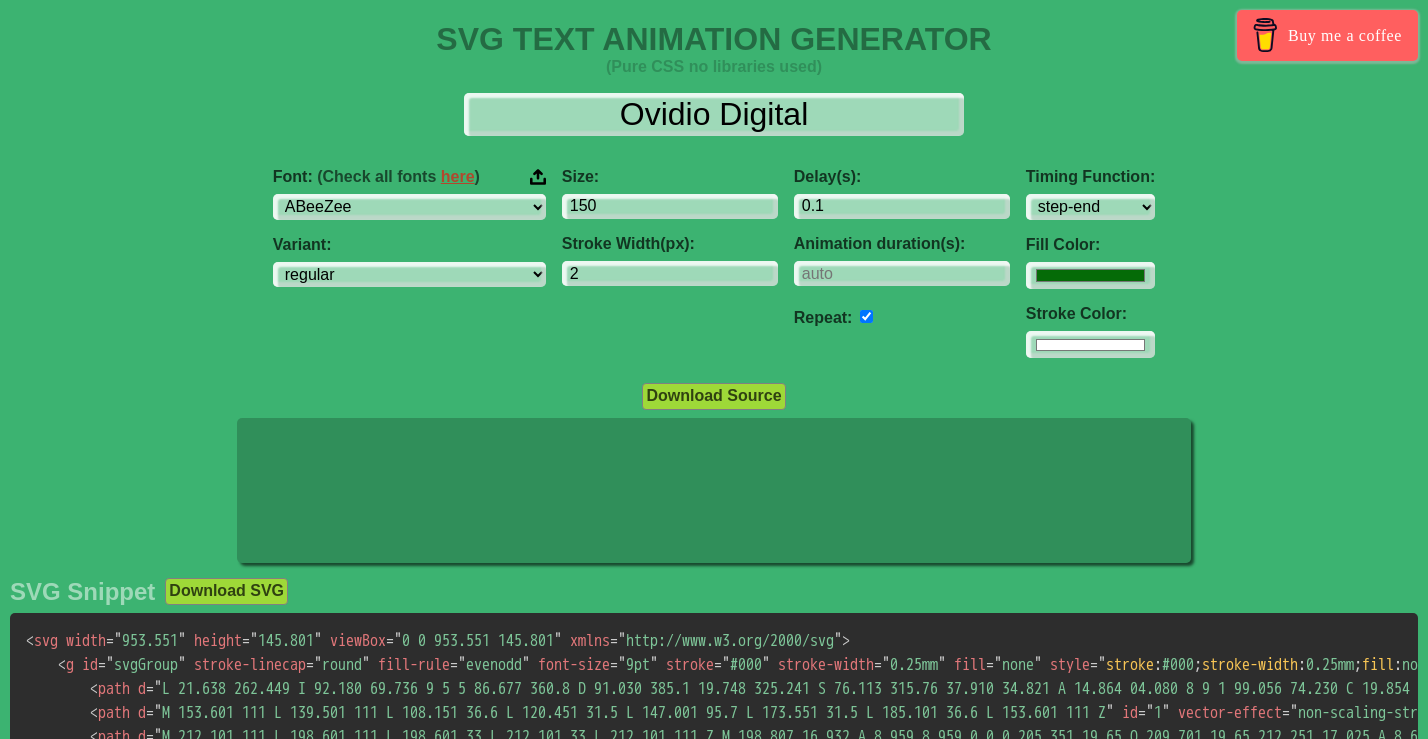 click on "Font:   (Check all fonts   here ) ABeeZee ADLaM Display AR One Sans Abel Abhaya Libre Aboreto Abril Fatface Abyssinica SIL Aclonica Acme Actor Adamina Advent Pro Afacad Afacad Flux Agbalumo Agdasima Agu Display Aguafina Script Akatab Akaya Kanadaka Akaya Telivigala Akronim Akshar Aladin Alata Alatsi Albert Sans Aldrich Alef Alegreya Alegreya SC Alegreya Sans Alegreya Sans SC Aleo Alex Brush Alexandria Alfa Slab One Alice Alike Alike Angular Alkalami Alkatra Allan Allerta Allerta Stencil Allison Allura Almarai Almendra Almendra Display Almendra SC Alumni Sans Alumni Sans Collegiate One Alumni Sans Inline One Alumni Sans Pinstripe Alumni Sans SC Amarante Amaranth Amatic SC Amethysta Amiko Amiri Amiri Quran Amita Anaheim Ancizar Sans Ancizar Serif Andada Pro Andika Anek Bangla Anek Devanagari Anek Gujarati Anek Gurmukhi Anek Kannada Anek Latin Anek Malayalam Anek Odia Anek Tamil Anek Telugu Angkor Annapurna SIL Annie Use Your Telescope Anonymous Pro Anta Antic Antic Didone Antic Slab Anton Anton SC Antonio Arima" at bounding box center (714, 263) 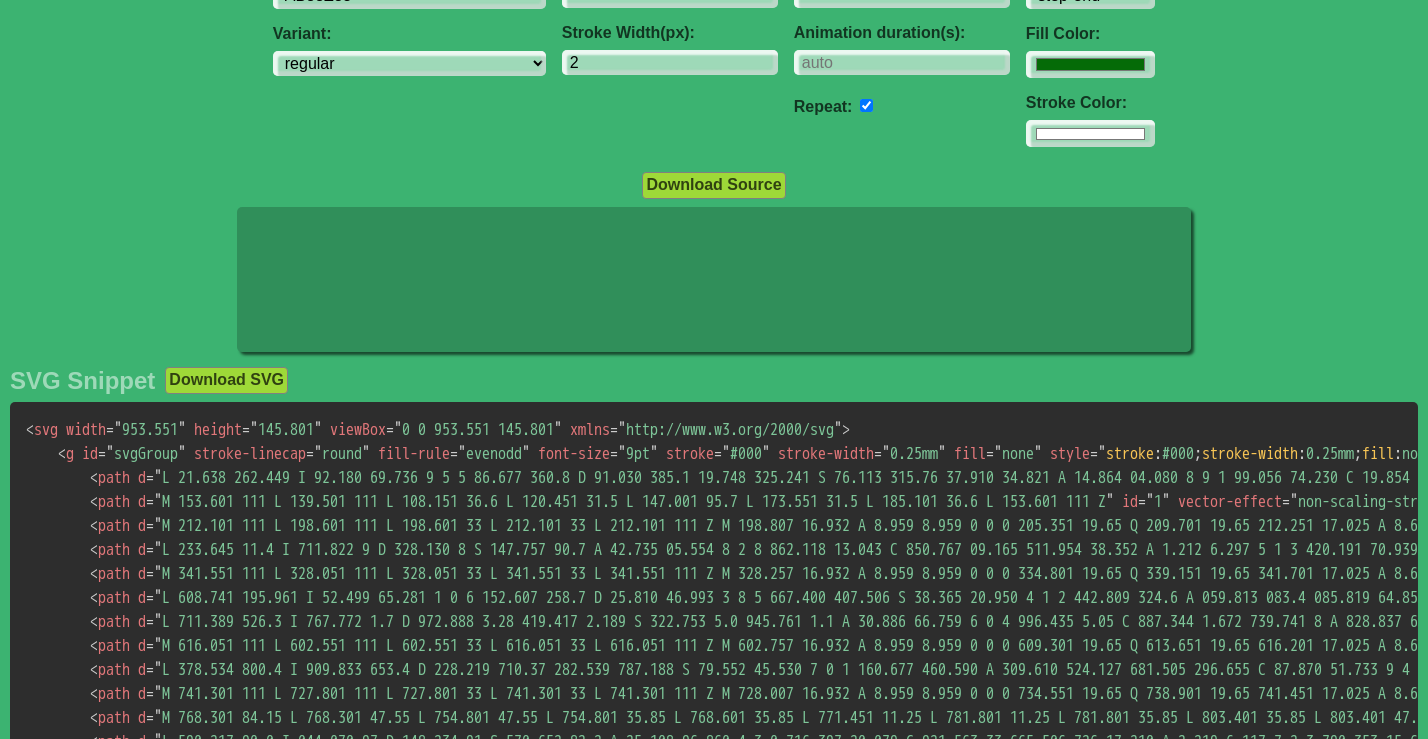scroll, scrollTop: 301, scrollLeft: 0, axis: vertical 